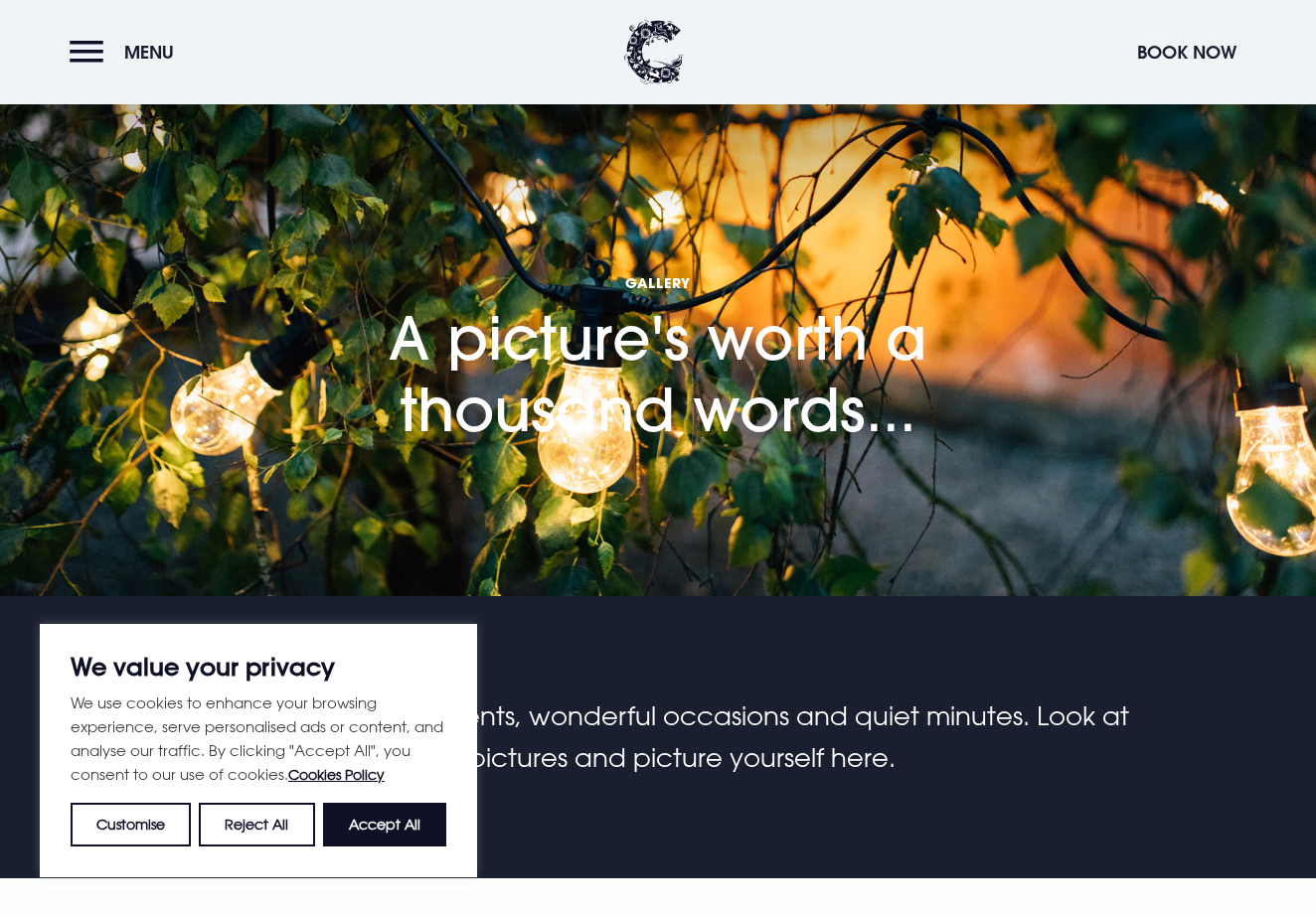 scroll, scrollTop: 1616, scrollLeft: 0, axis: vertical 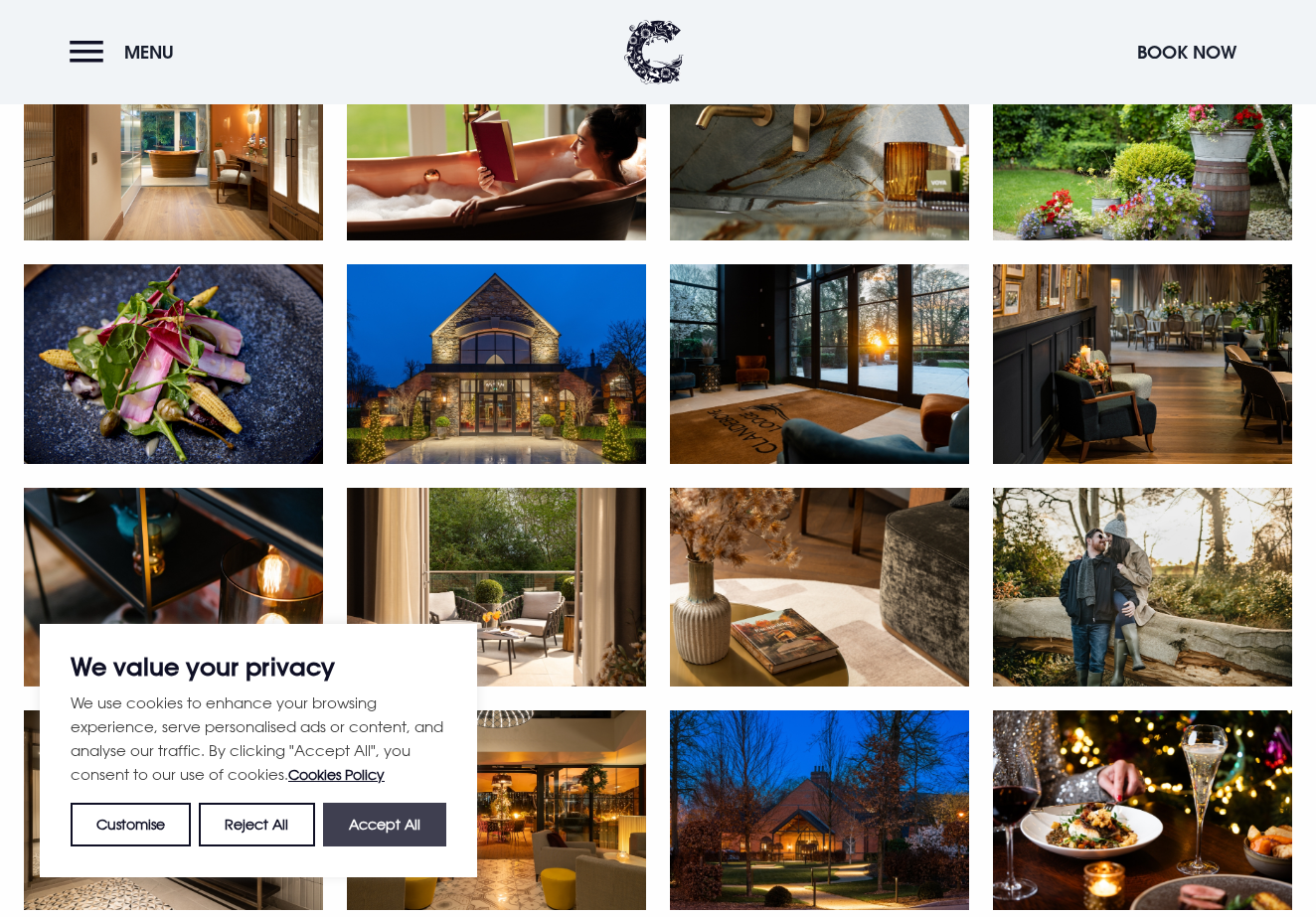 click on "Accept All" at bounding box center (385, 825) 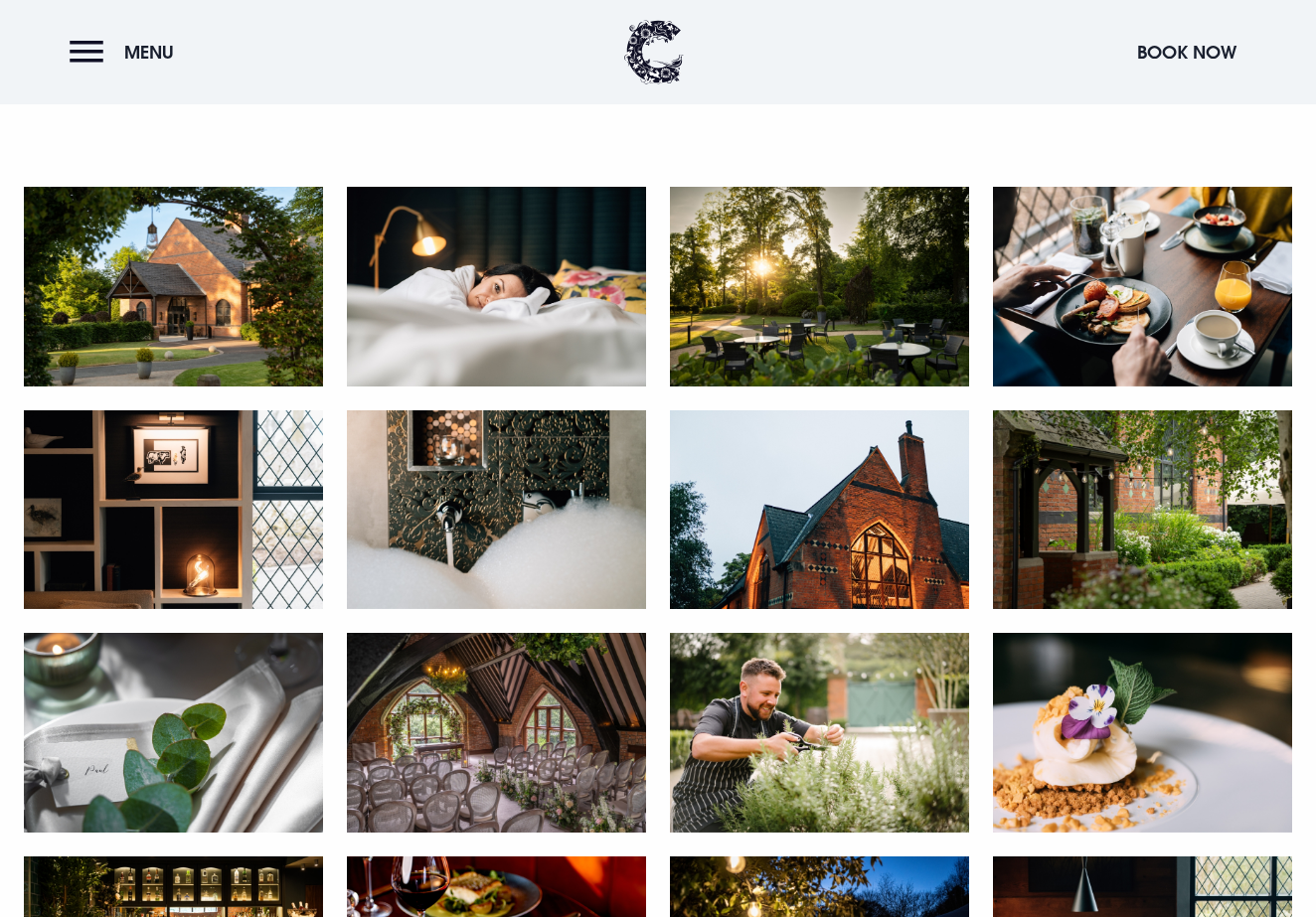 scroll, scrollTop: 731, scrollLeft: 0, axis: vertical 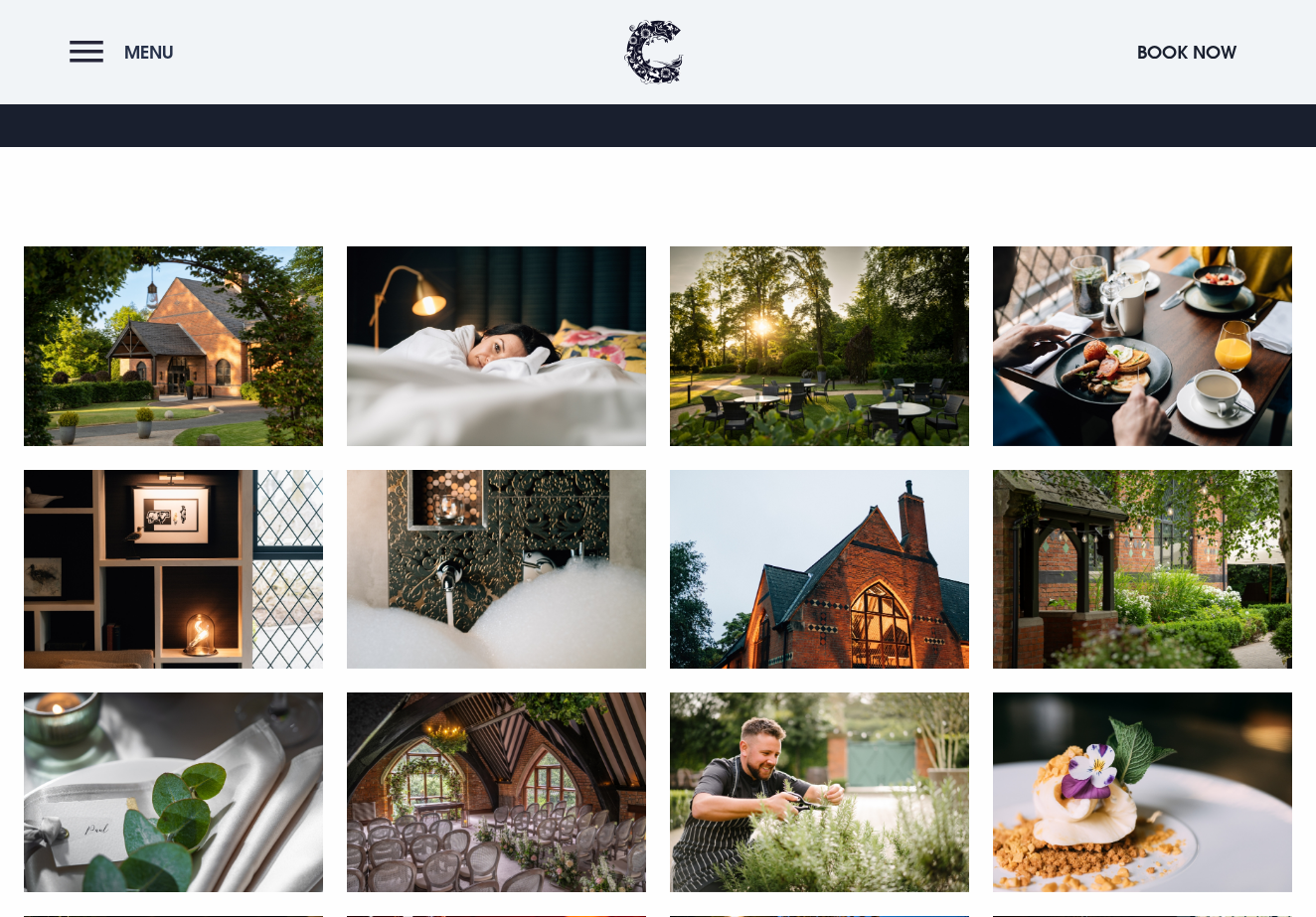 click on "Menu" at bounding box center [126, 52] 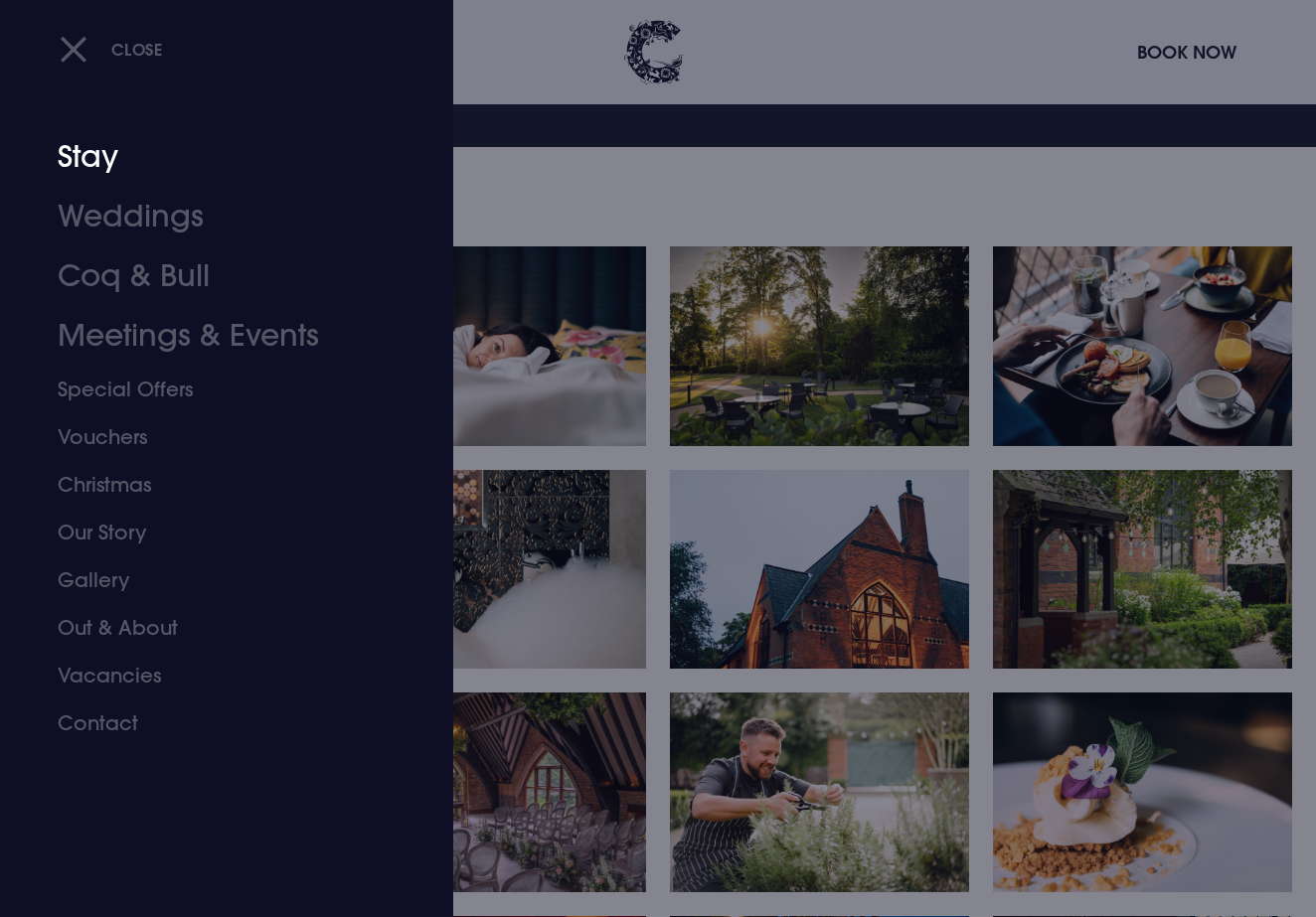 click on "Stay" at bounding box center [213, 157] 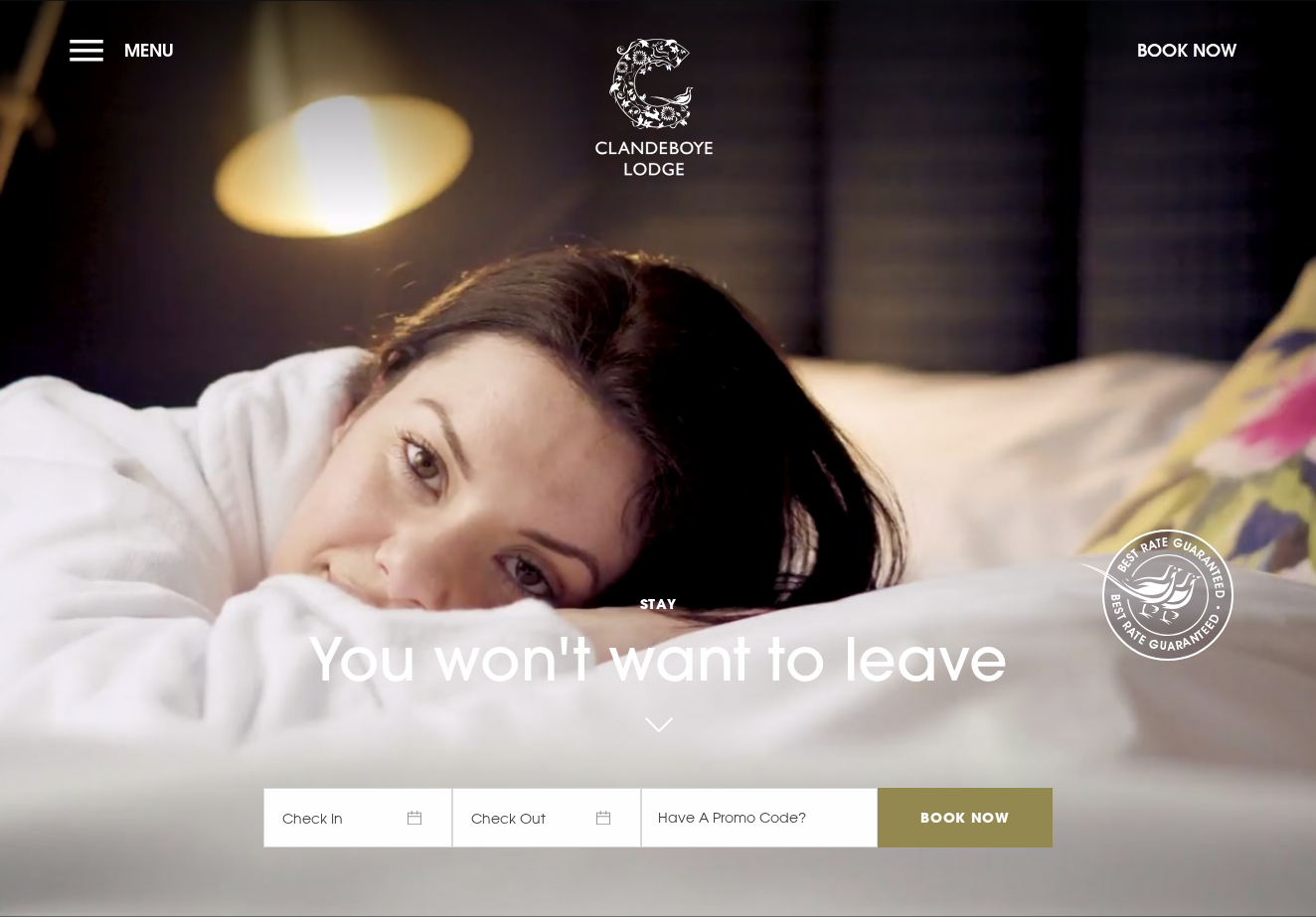 scroll, scrollTop: 0, scrollLeft: 0, axis: both 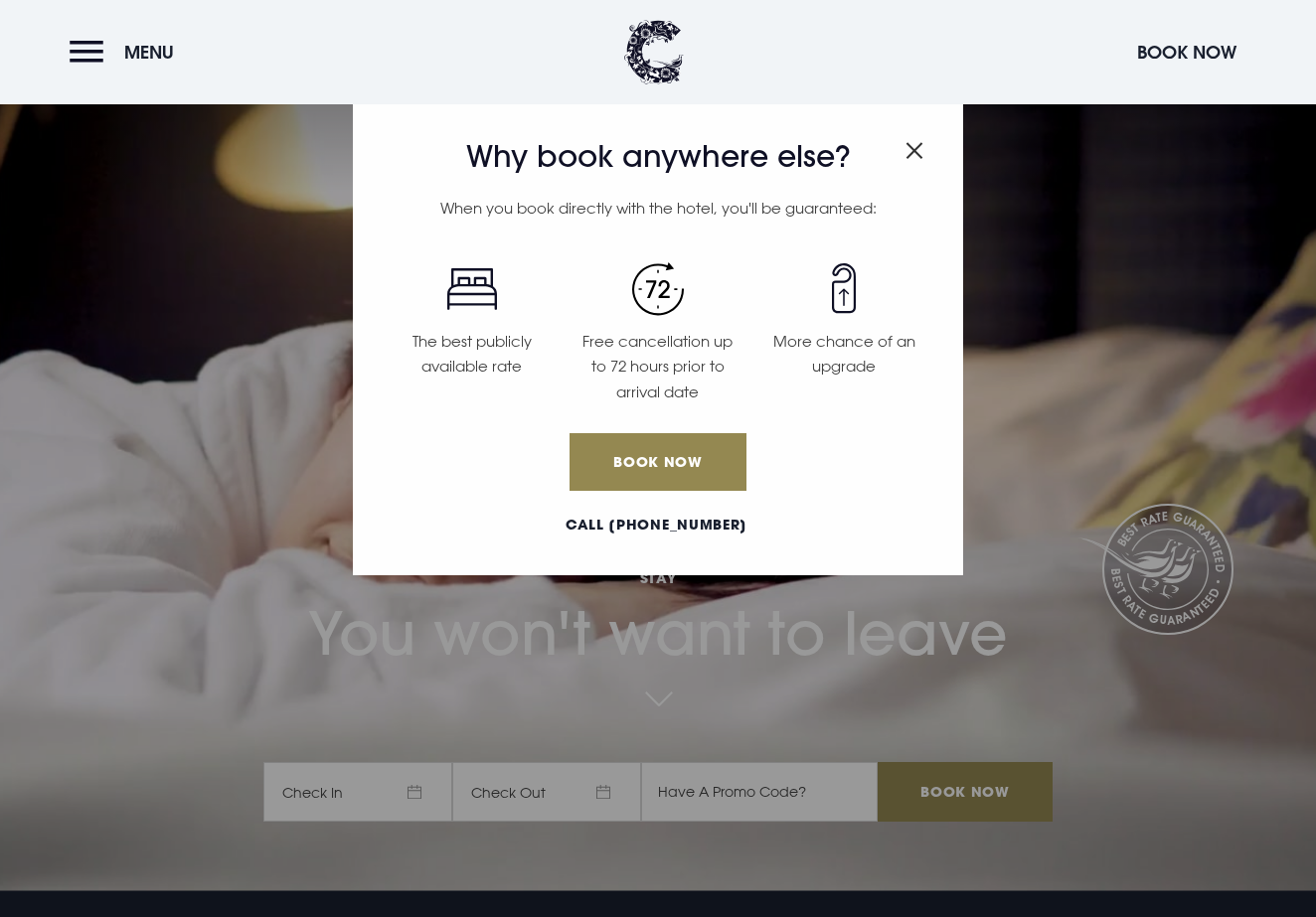 click at bounding box center (914, 150) 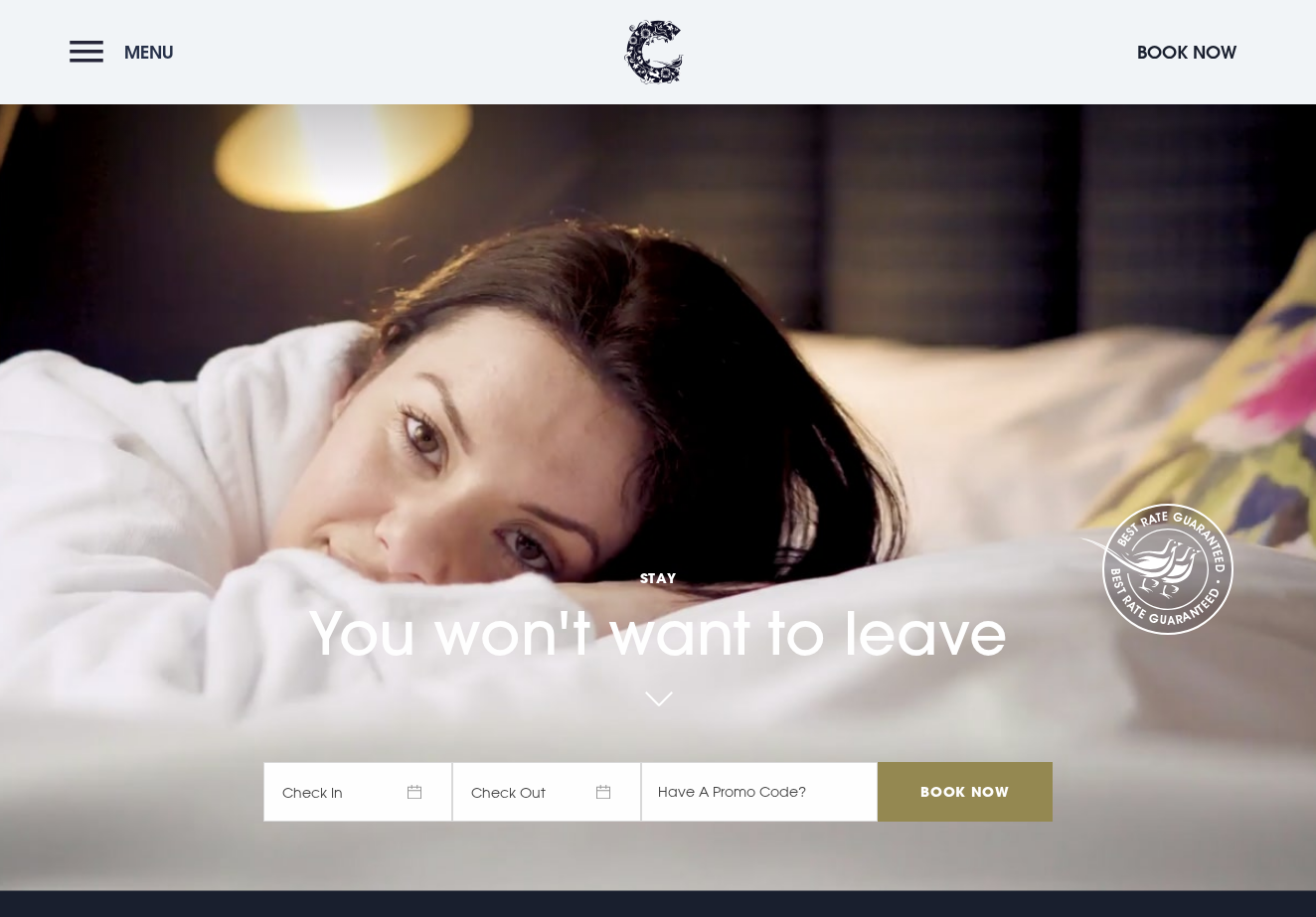 click on "Menu" at bounding box center [126, 52] 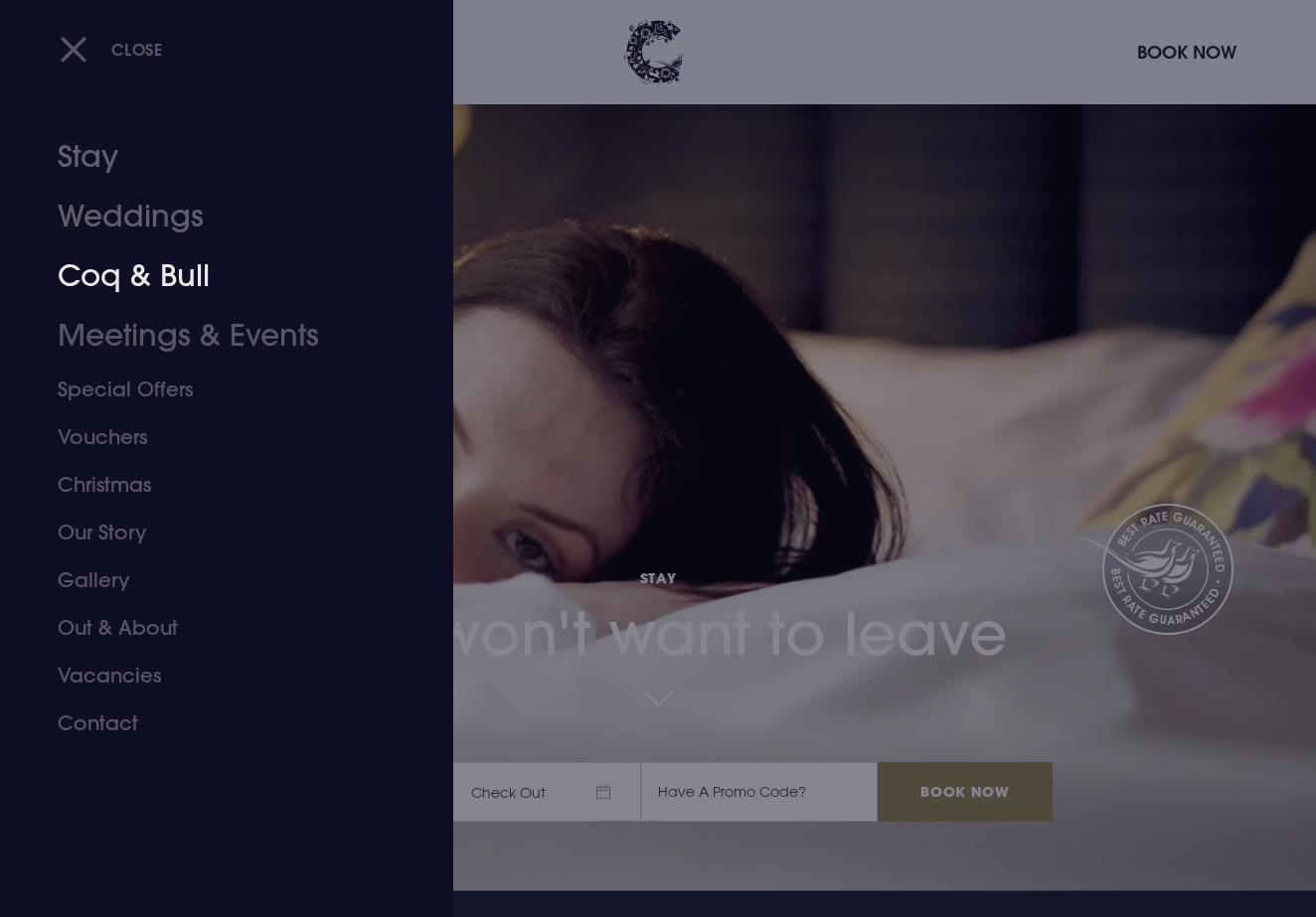 click on "Stay" at bounding box center (213, 157) 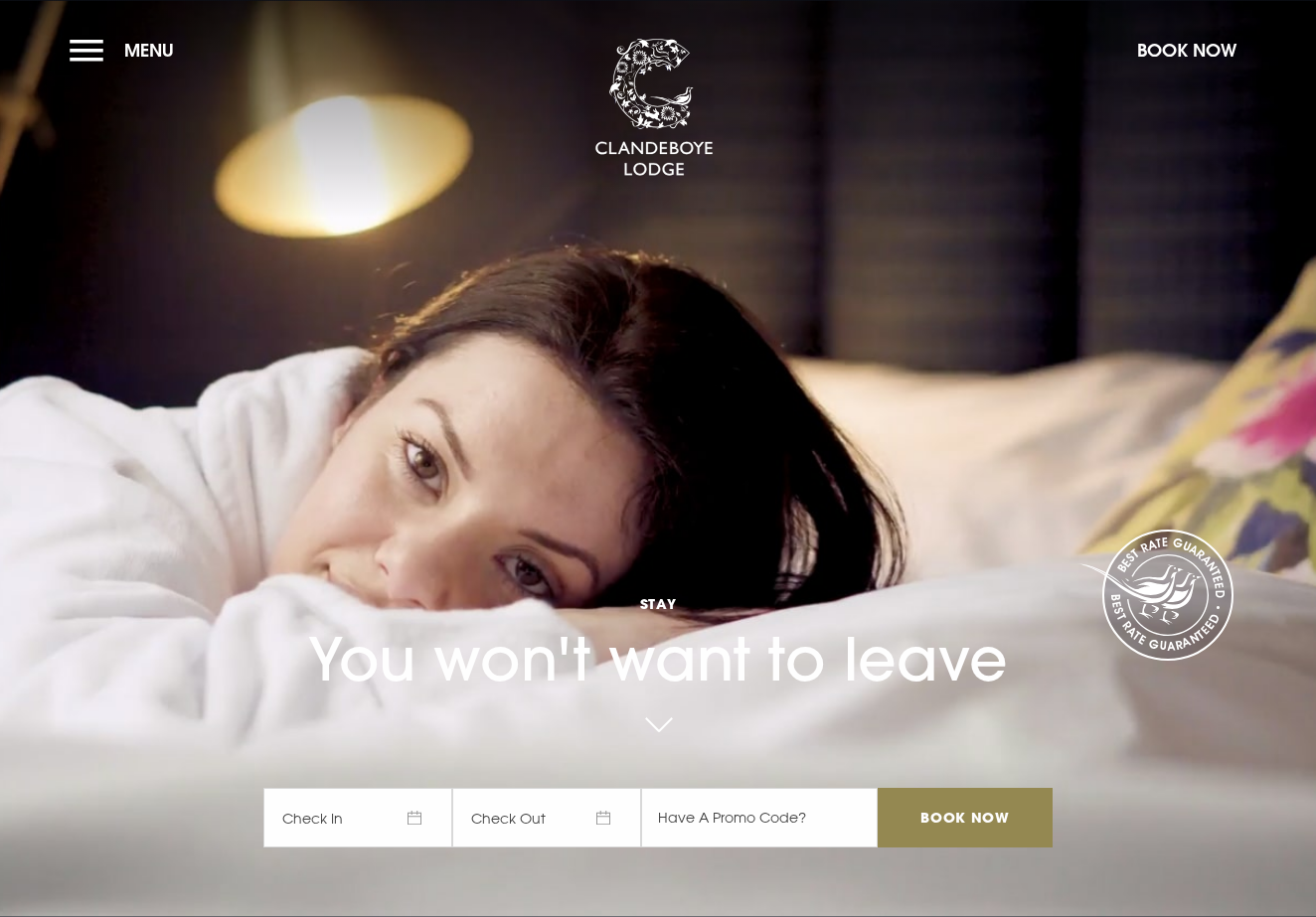 scroll, scrollTop: 0, scrollLeft: 0, axis: both 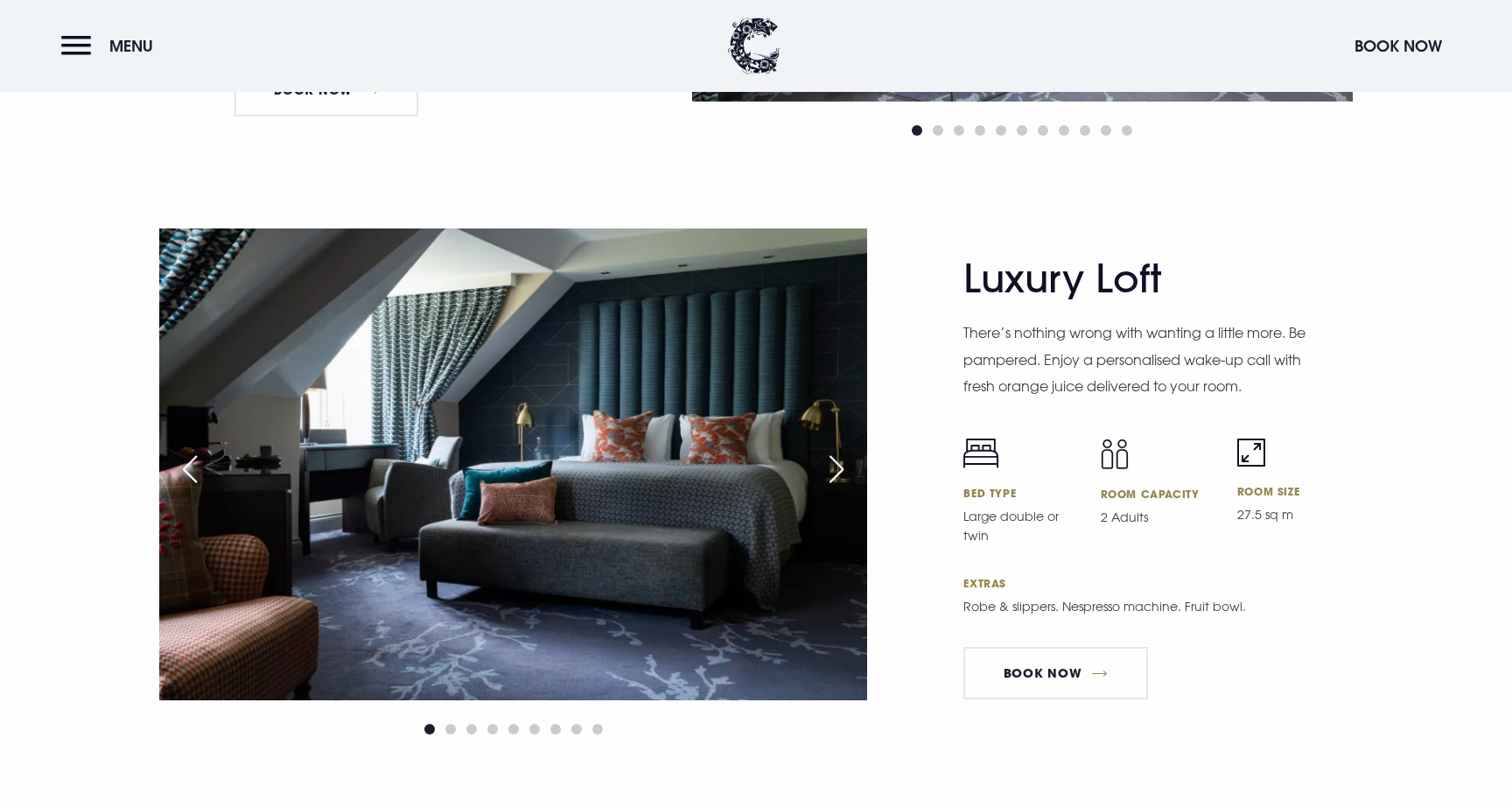 click at bounding box center [836, 469] 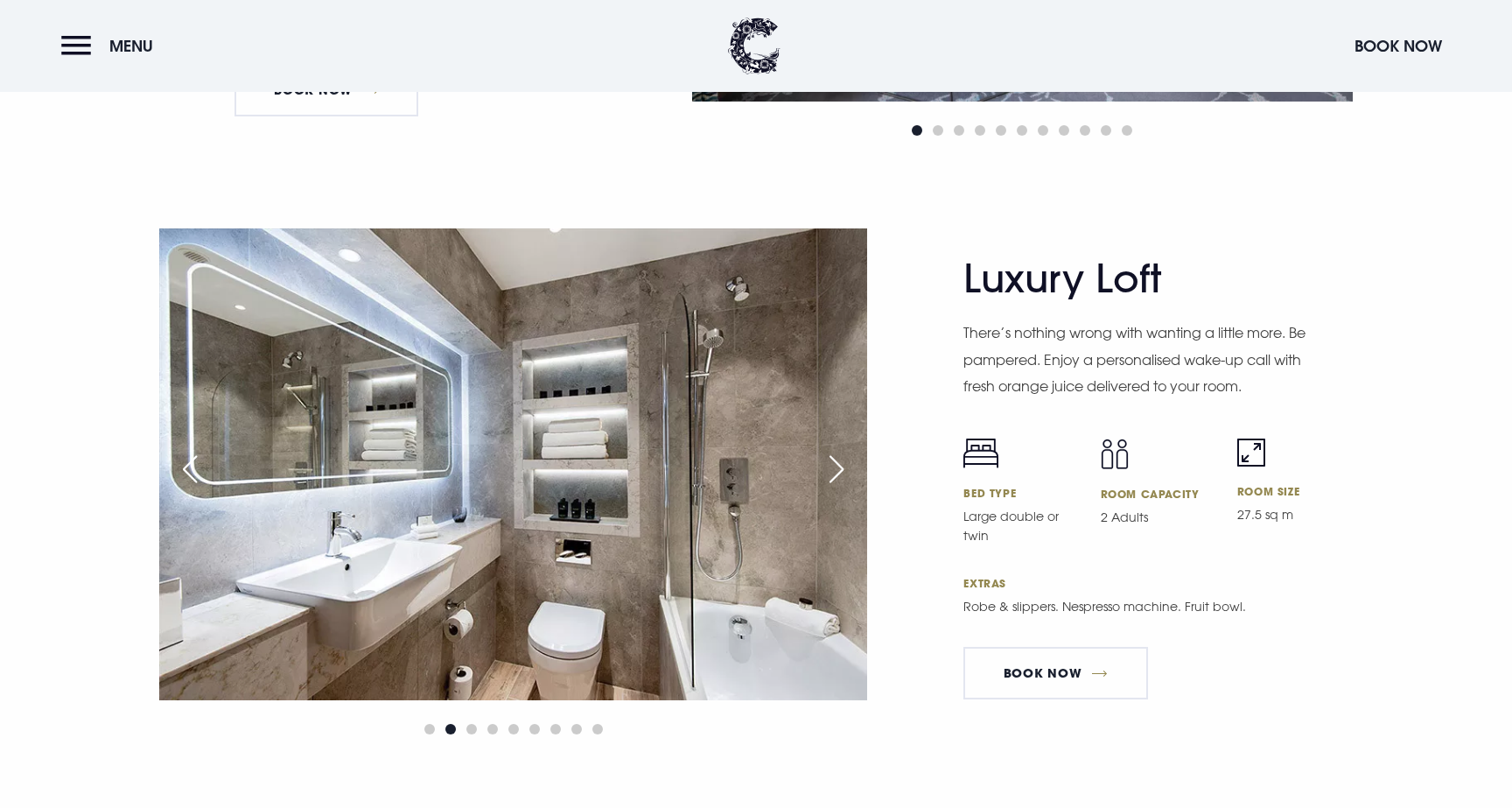 click at bounding box center (836, 469) 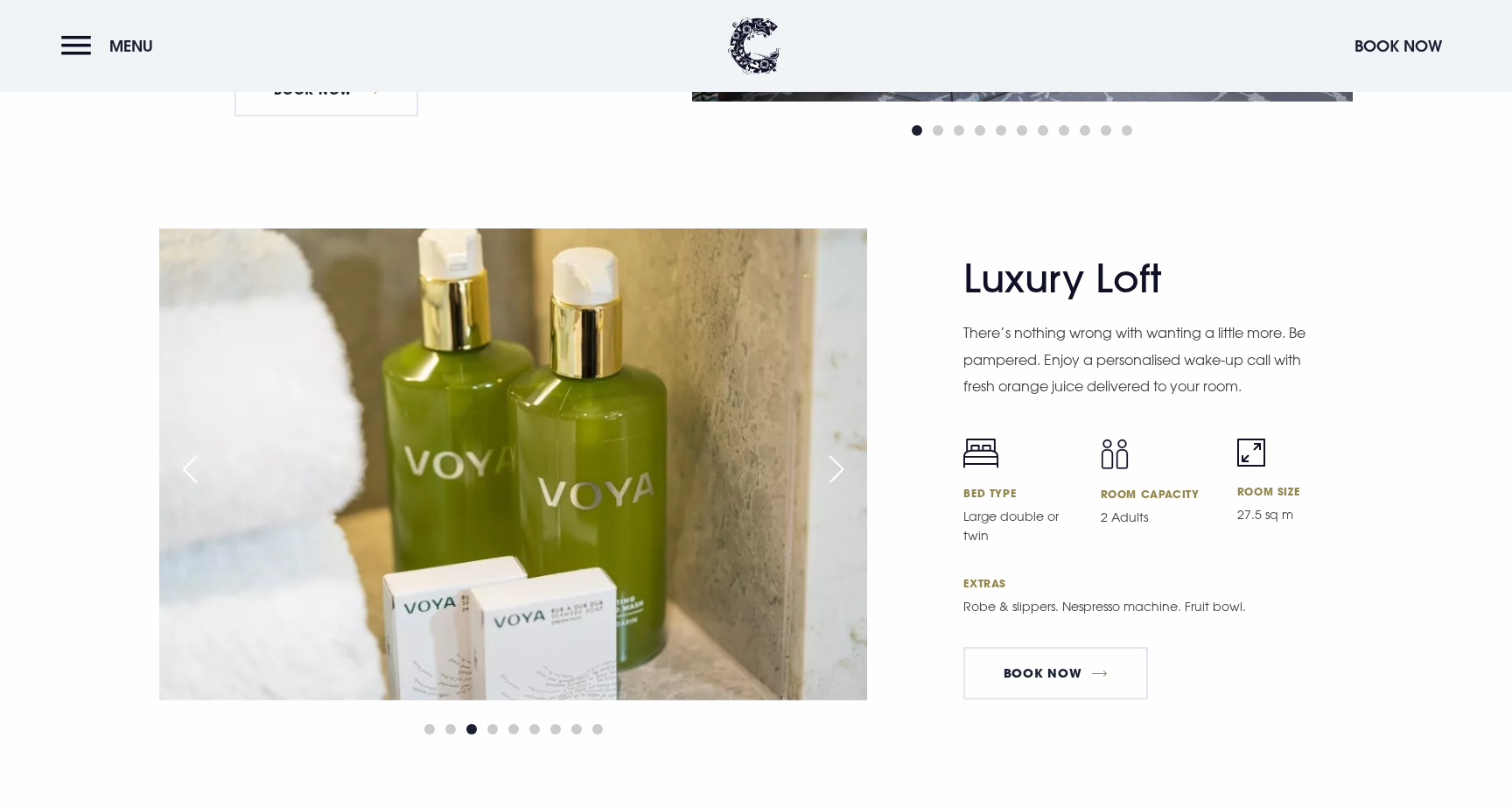 click at bounding box center [836, 469] 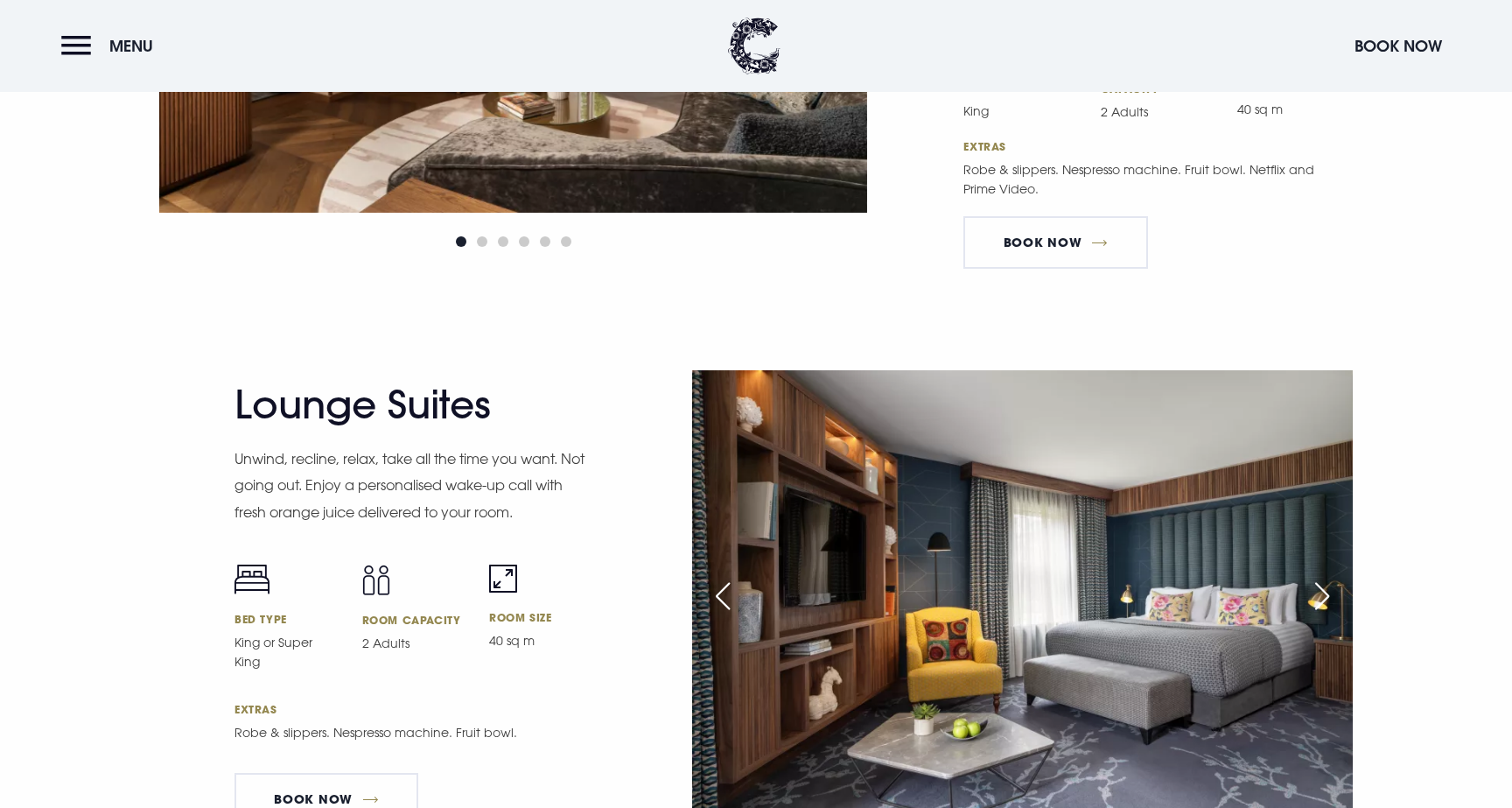 scroll, scrollTop: 3534, scrollLeft: 0, axis: vertical 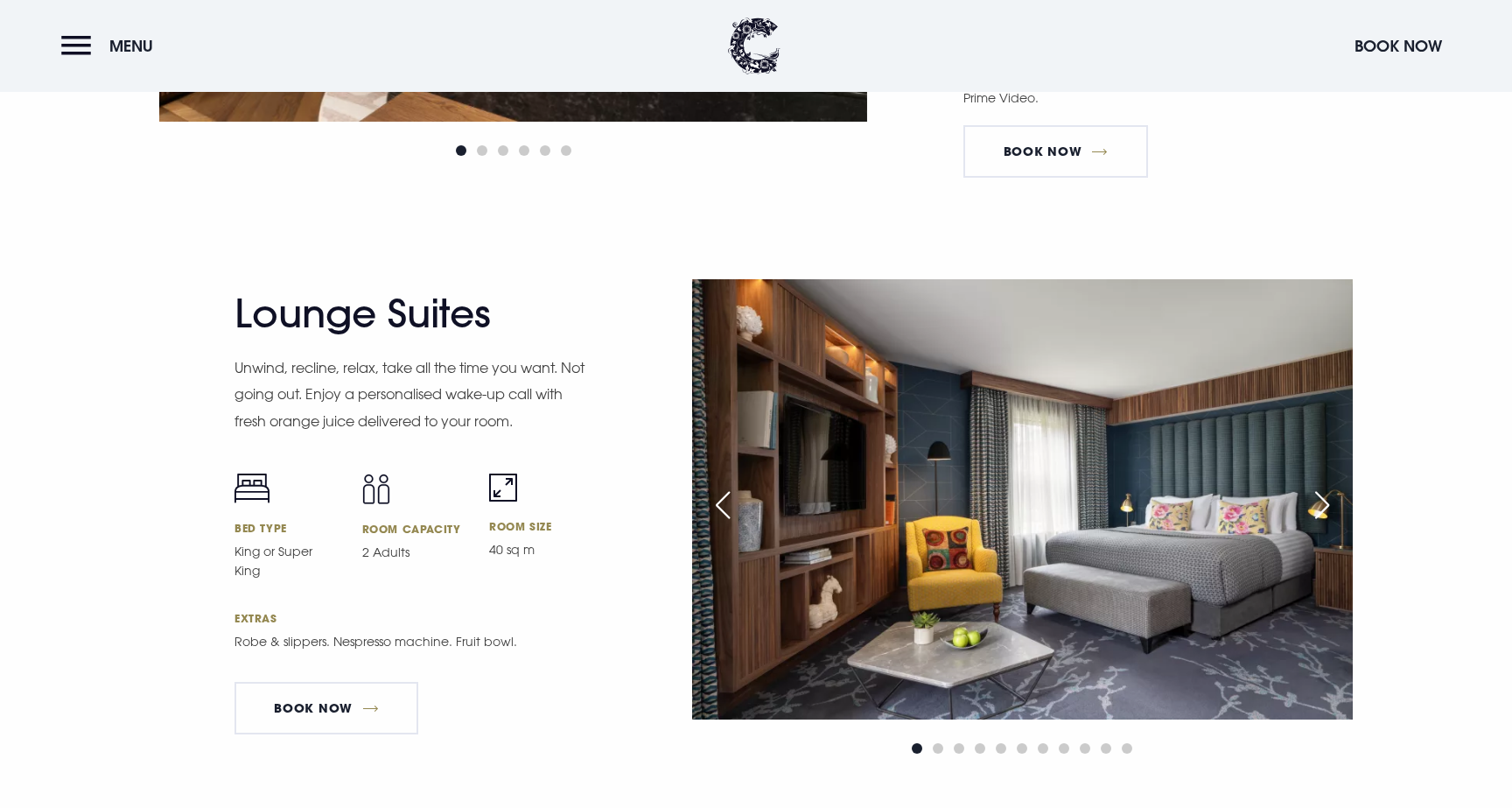 click at bounding box center [1322, 505] 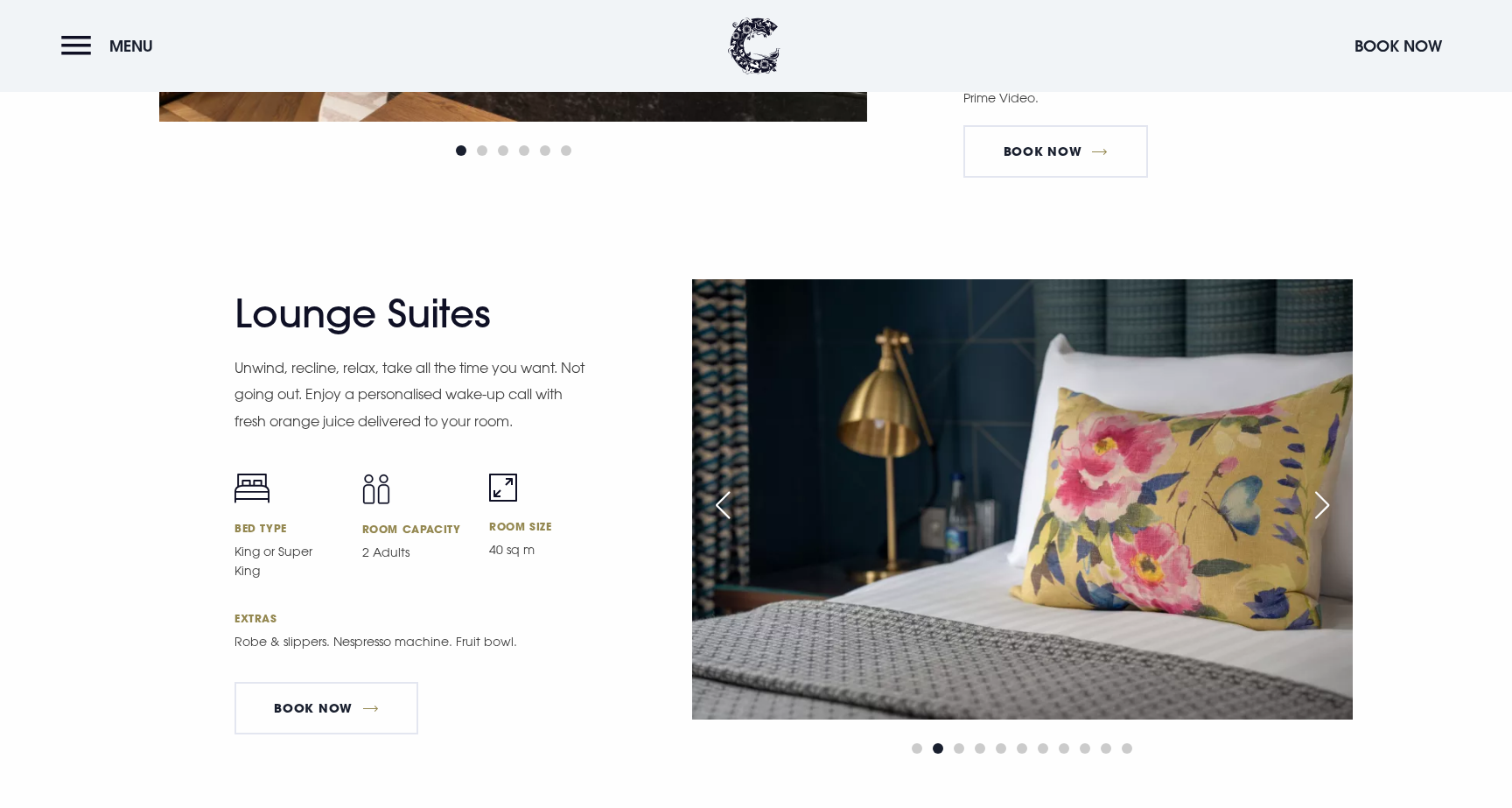 click at bounding box center (1322, 505) 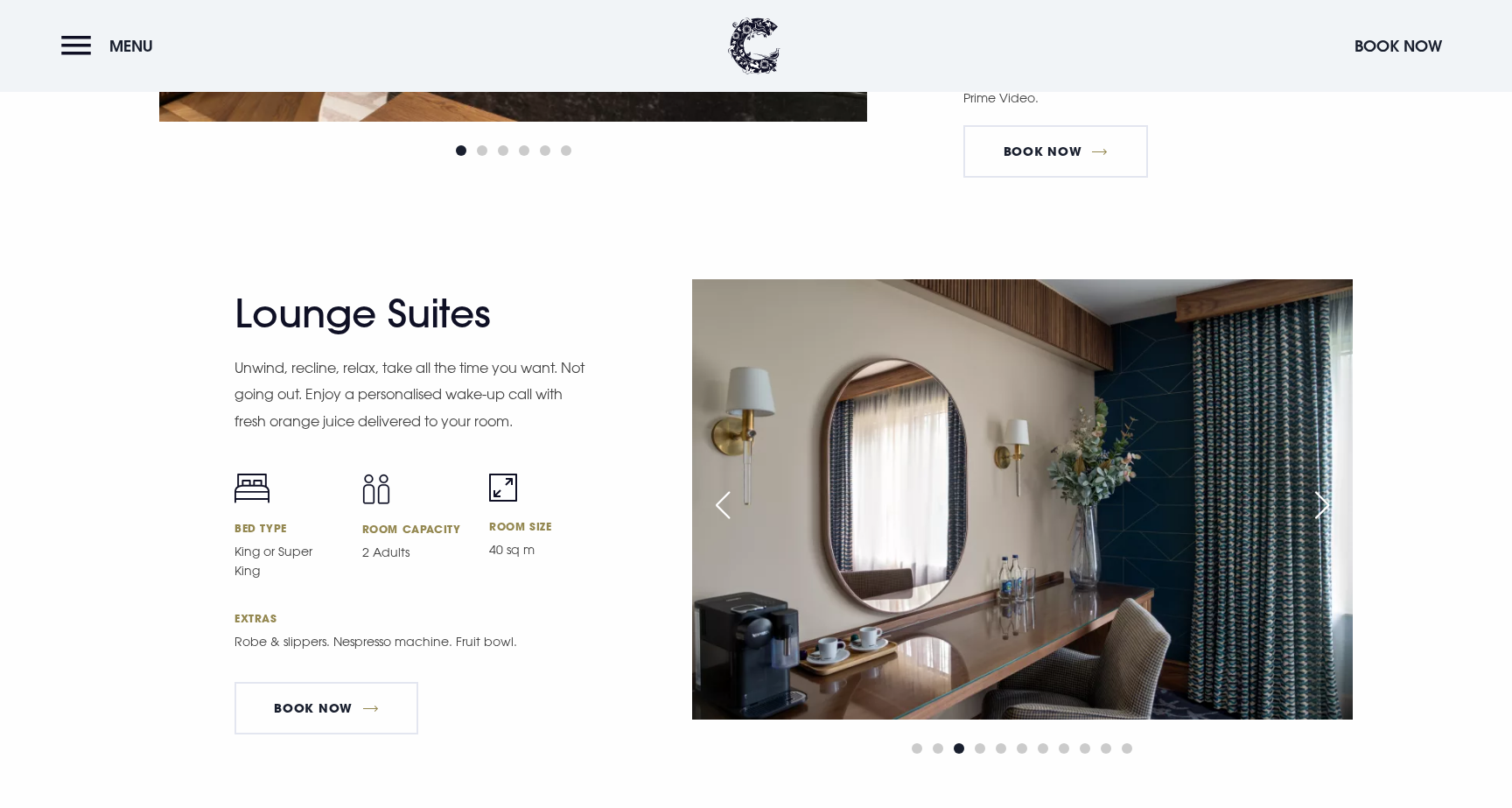 click at bounding box center [1322, 505] 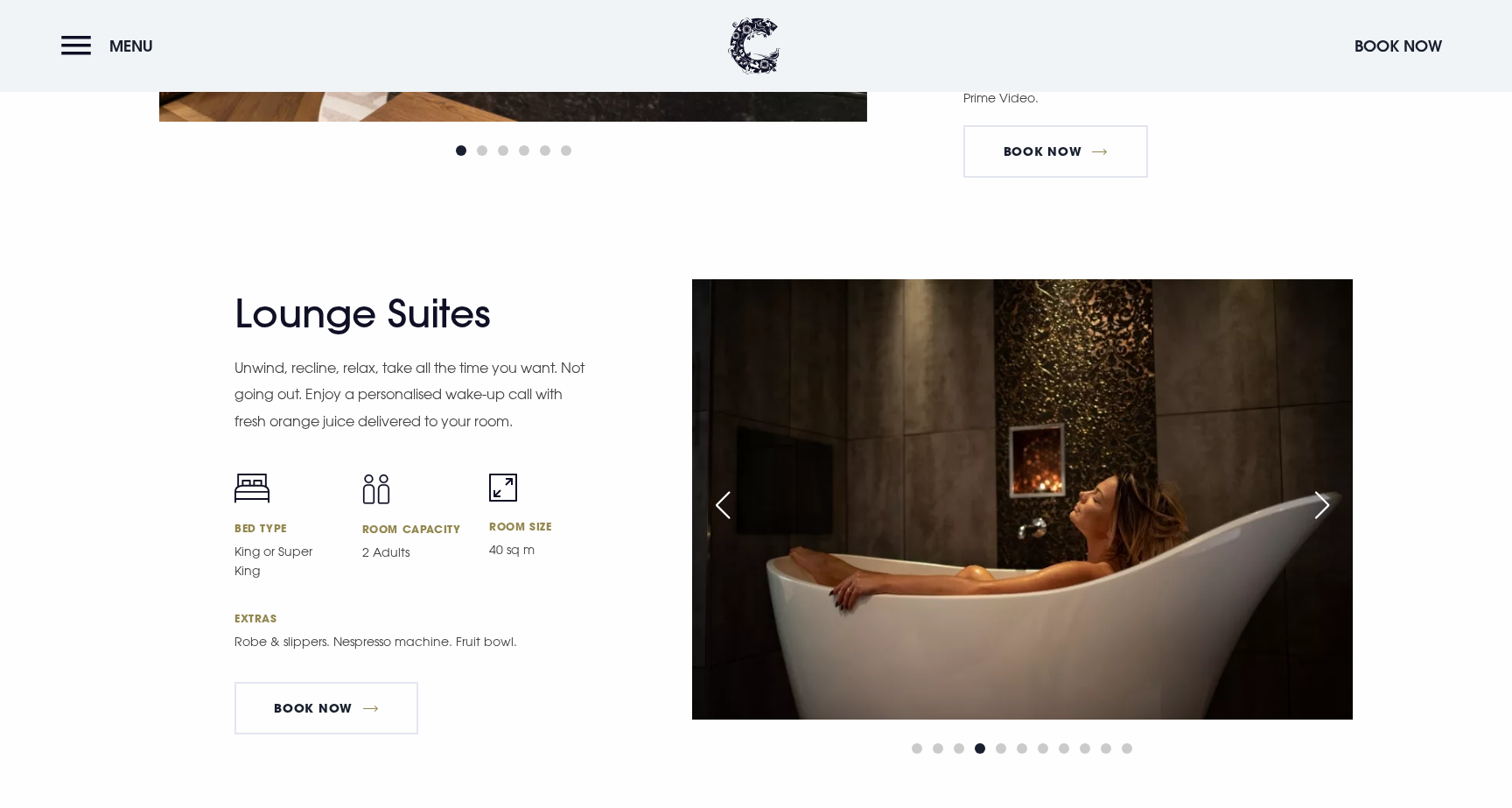 click at bounding box center (1322, 505) 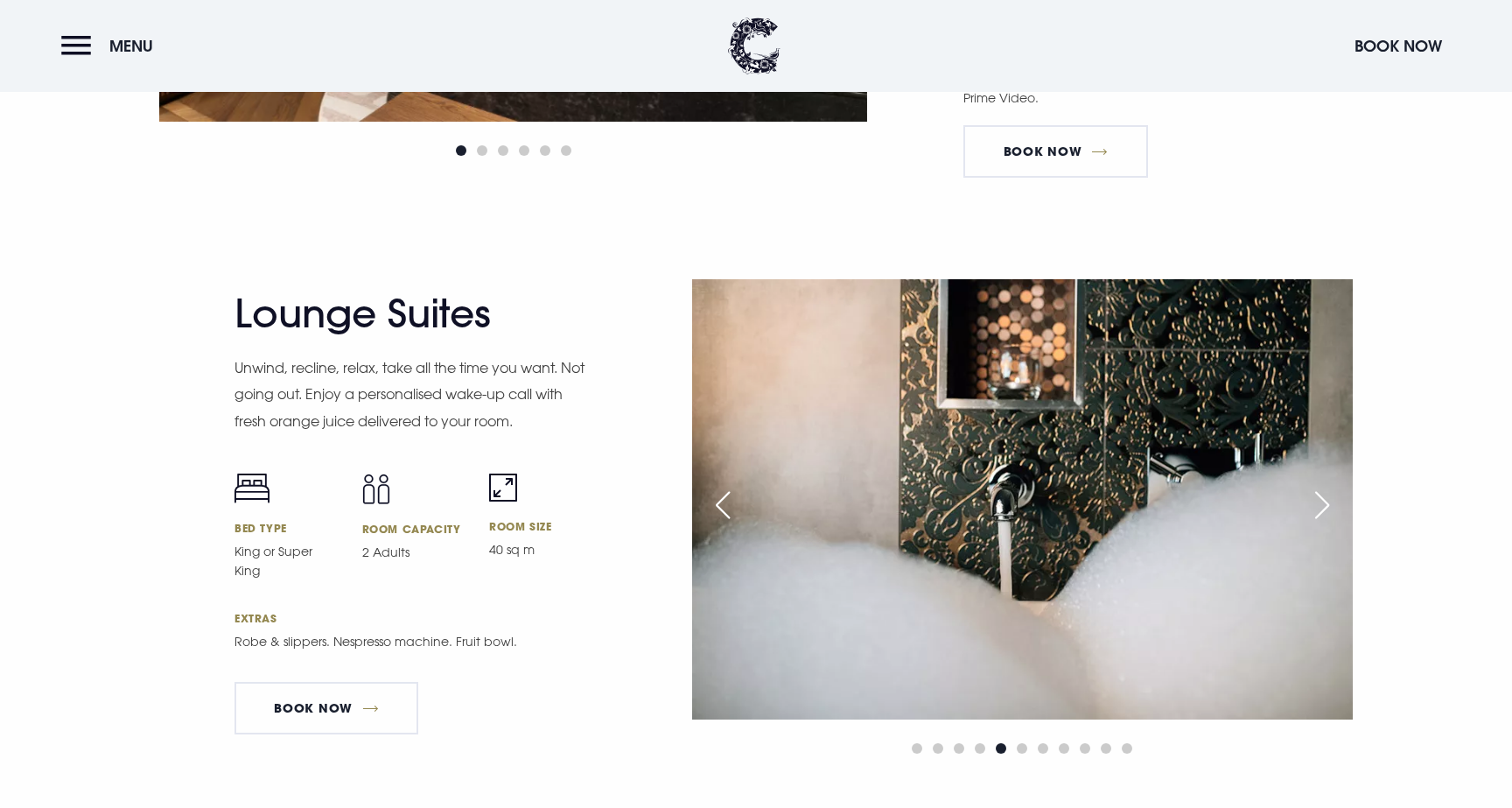 click at bounding box center (1322, 505) 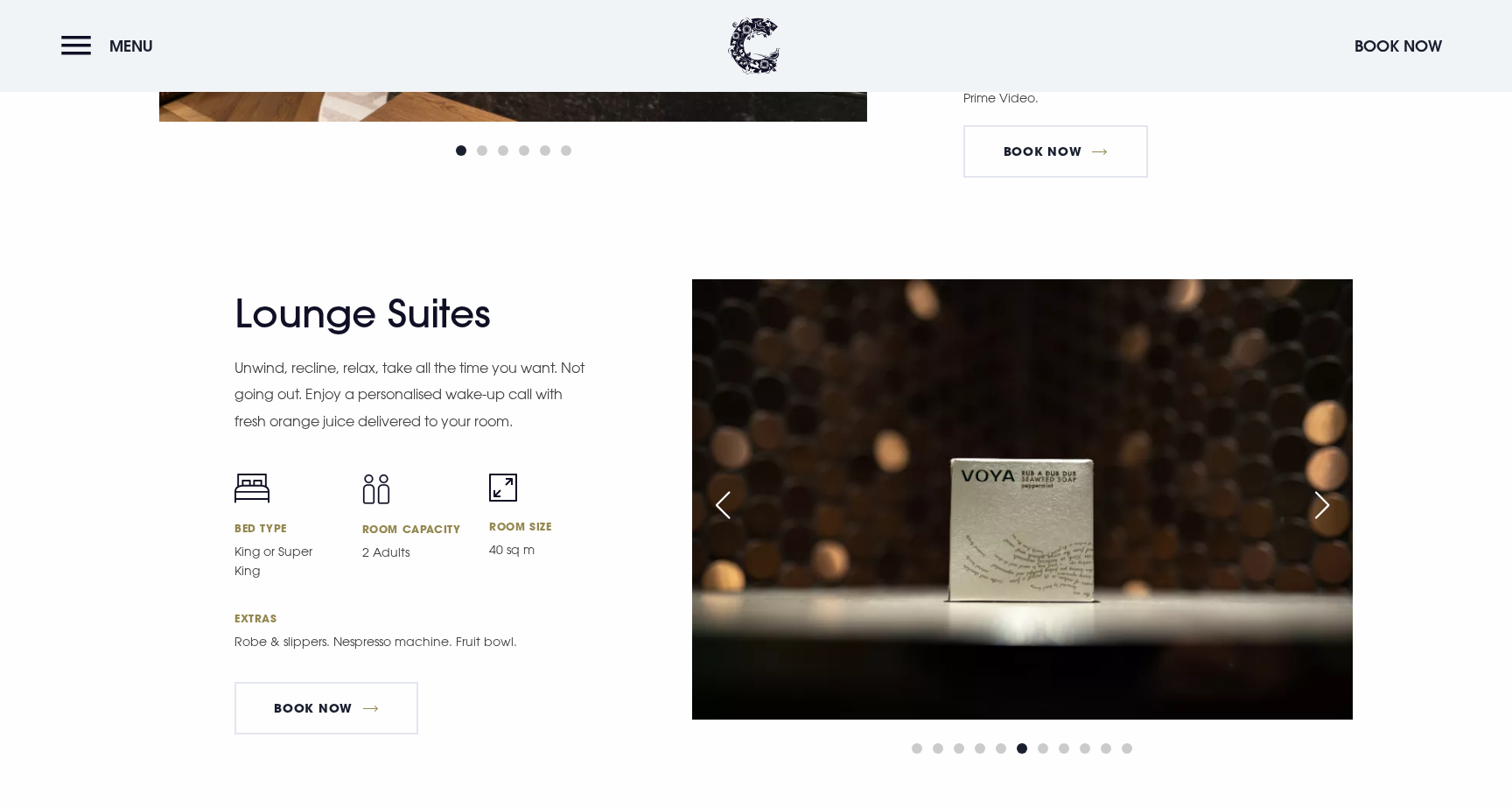 click at bounding box center (1322, 505) 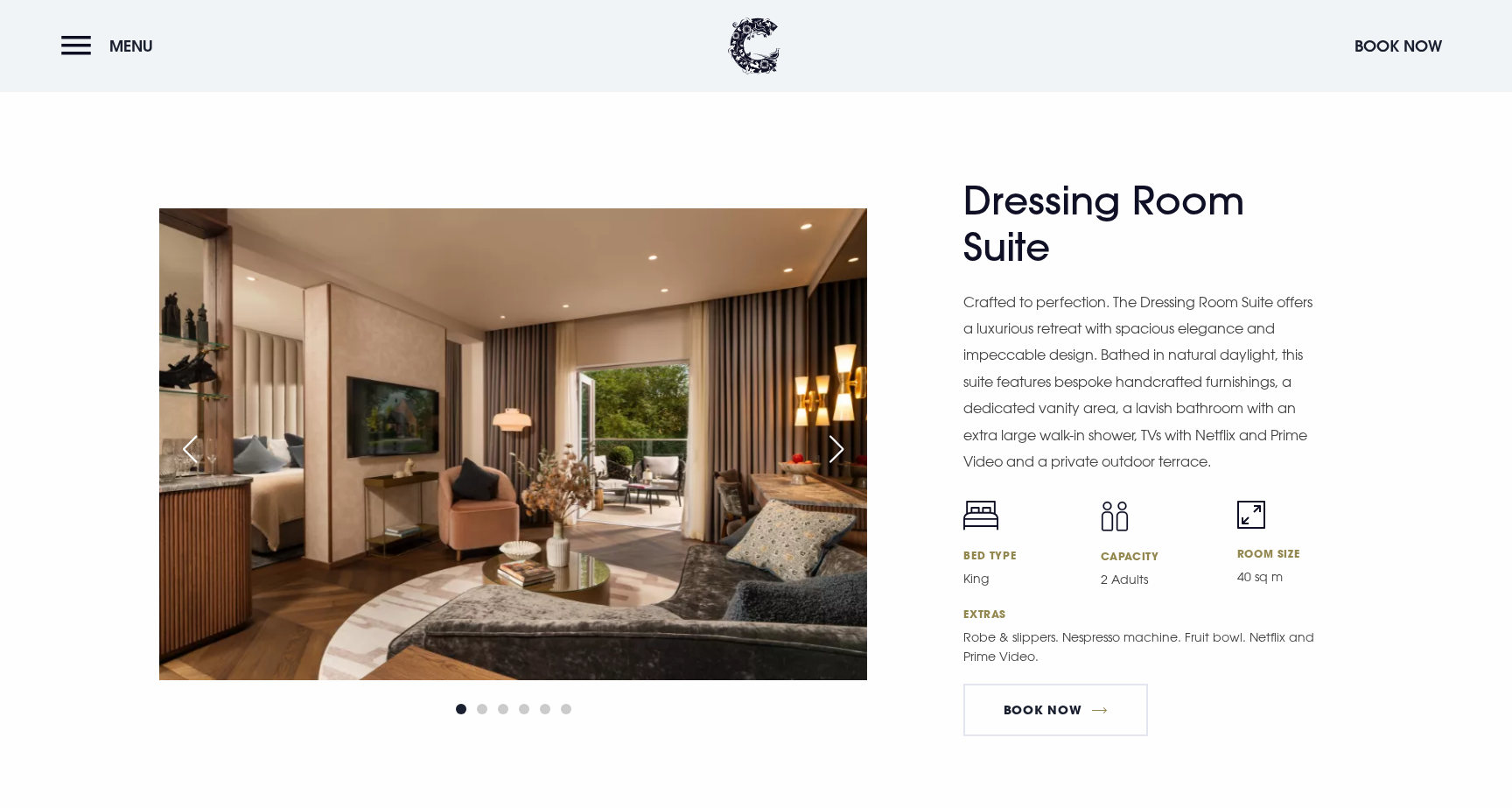 scroll, scrollTop: 2973, scrollLeft: 0, axis: vertical 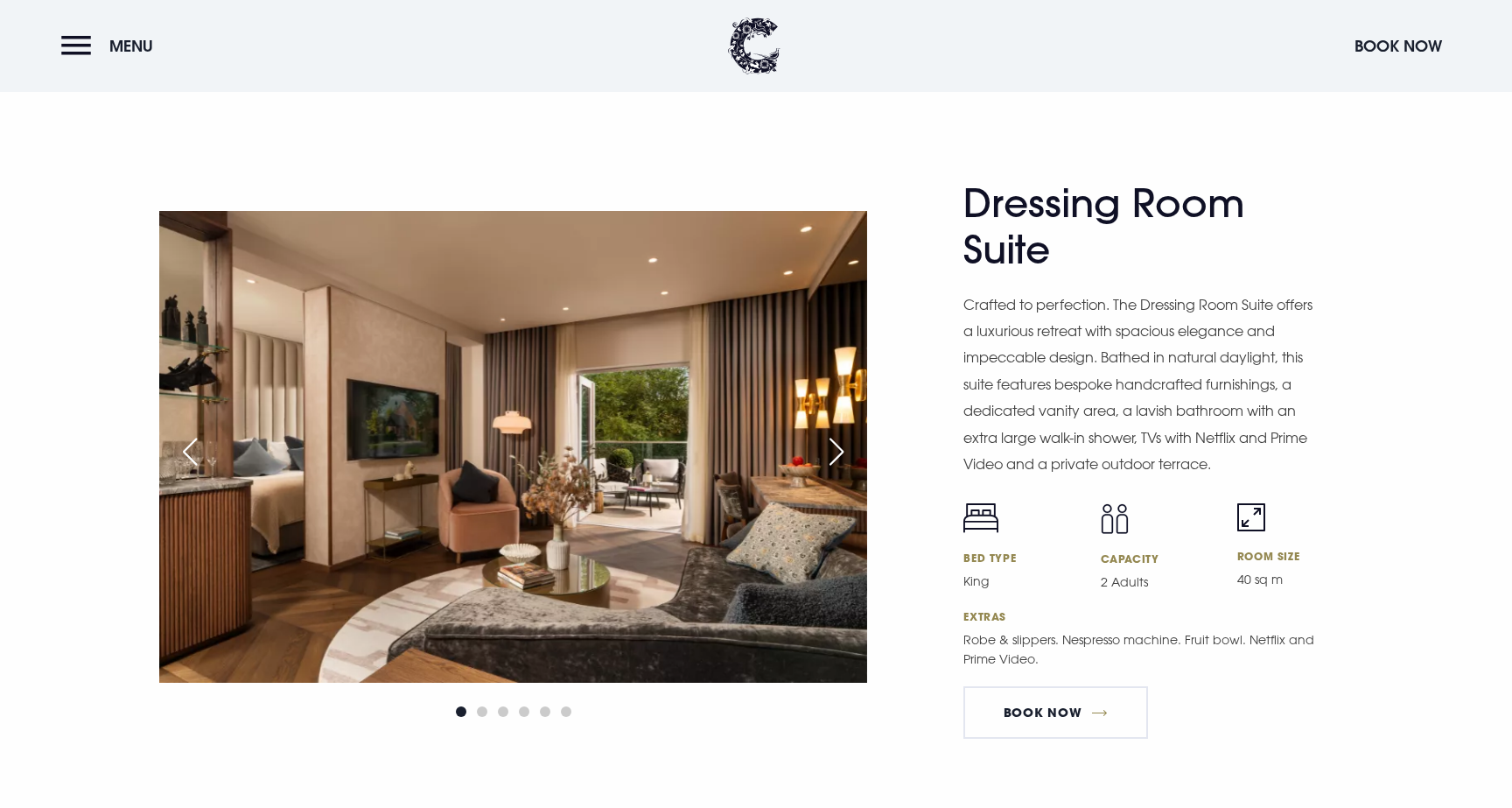 click at bounding box center [836, 452] 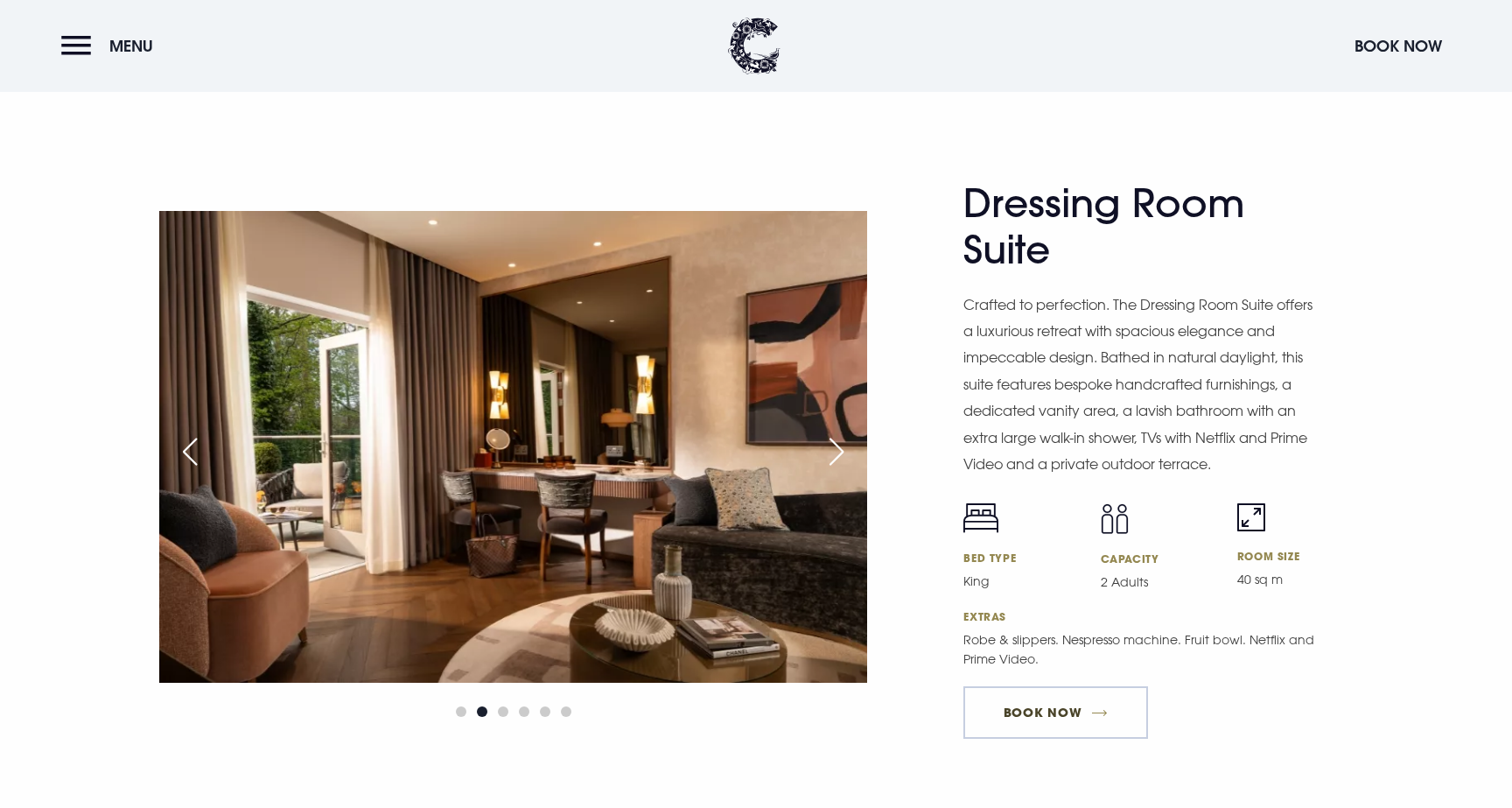 click on "BOOK NOW" at bounding box center (1055, 713) 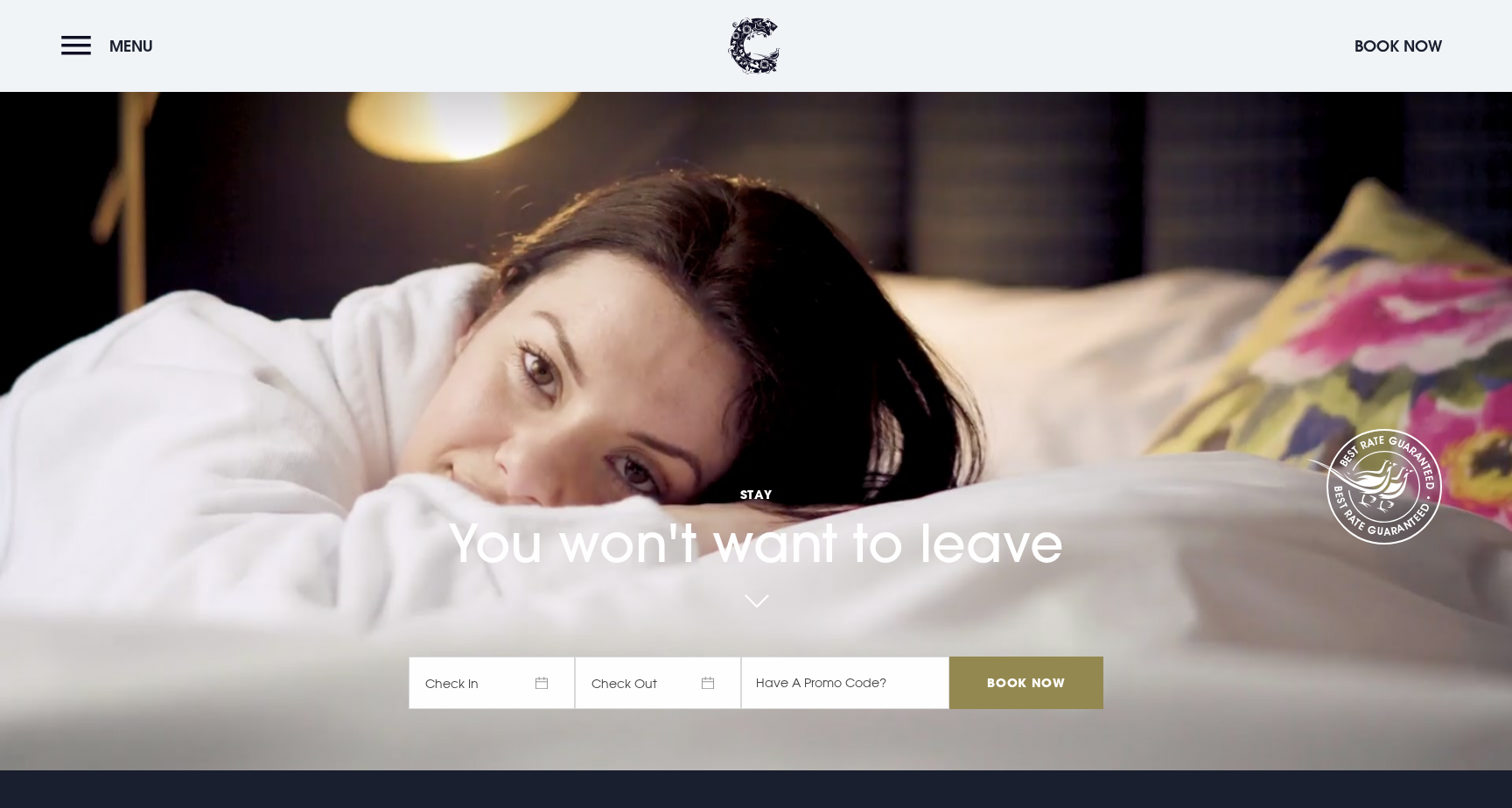 scroll, scrollTop: 8, scrollLeft: 0, axis: vertical 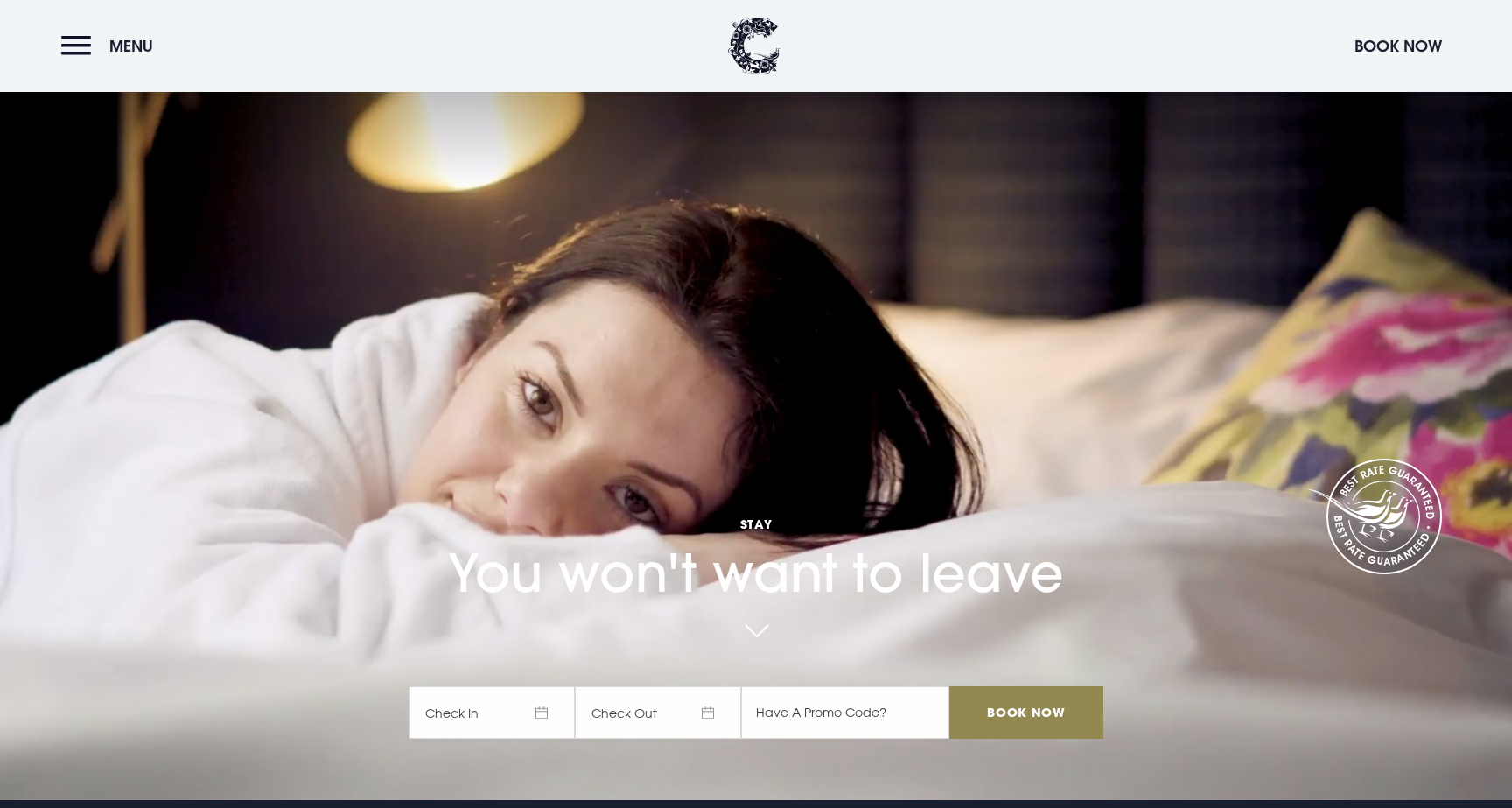 click on "Check In" at bounding box center [492, 713] 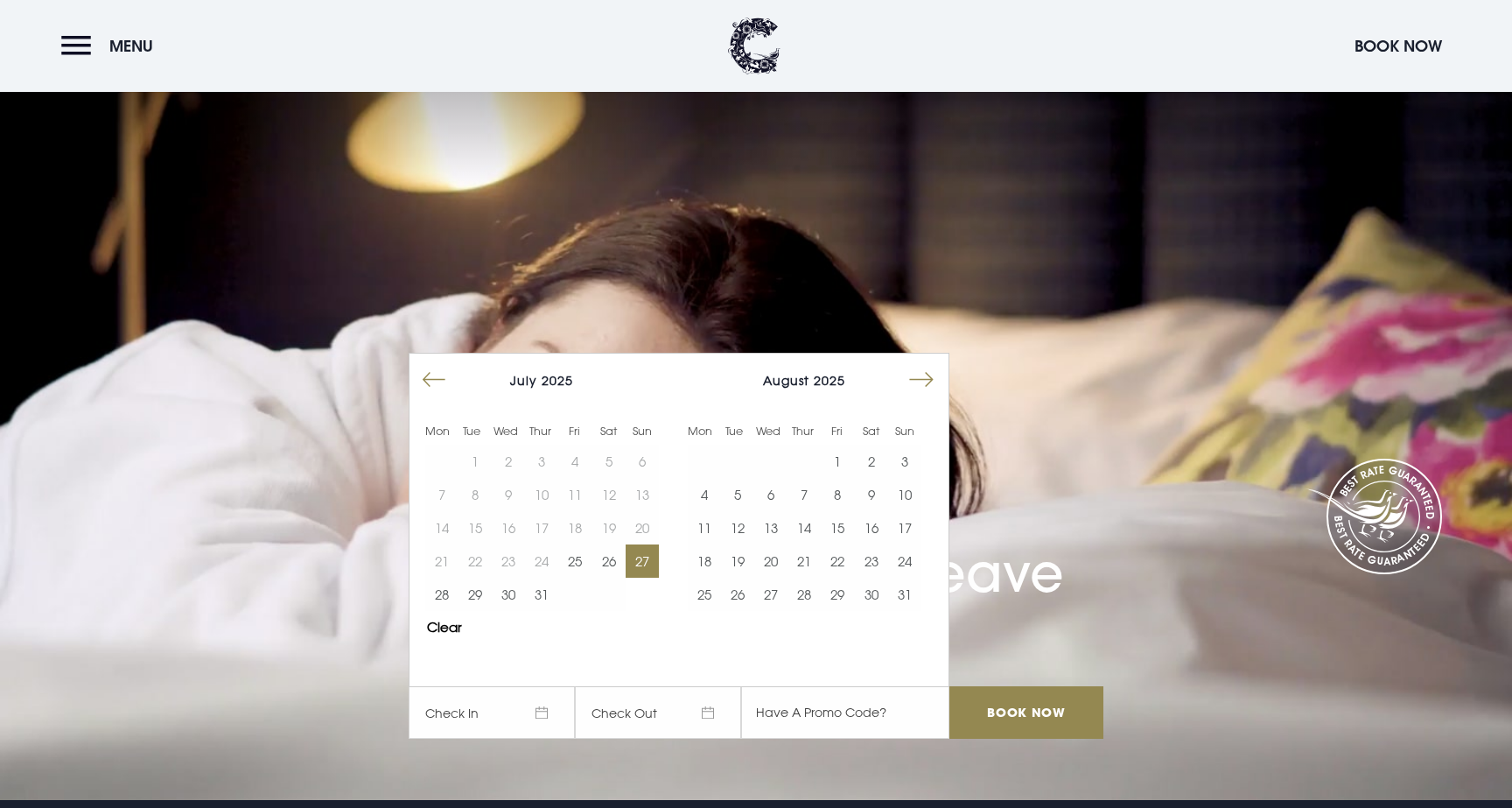 click on "27" at bounding box center (642, 561) 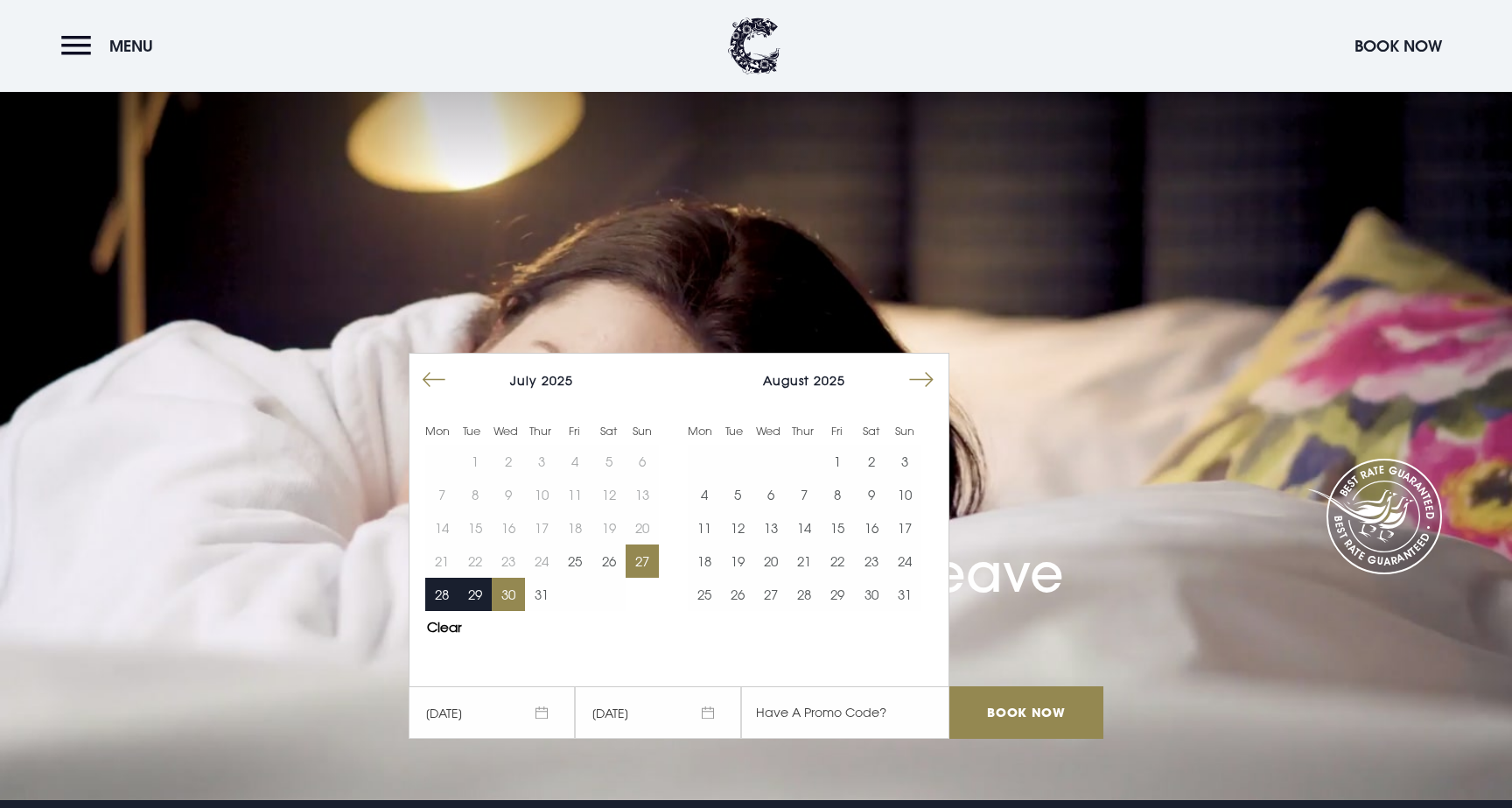click on "30" at bounding box center [508, 594] 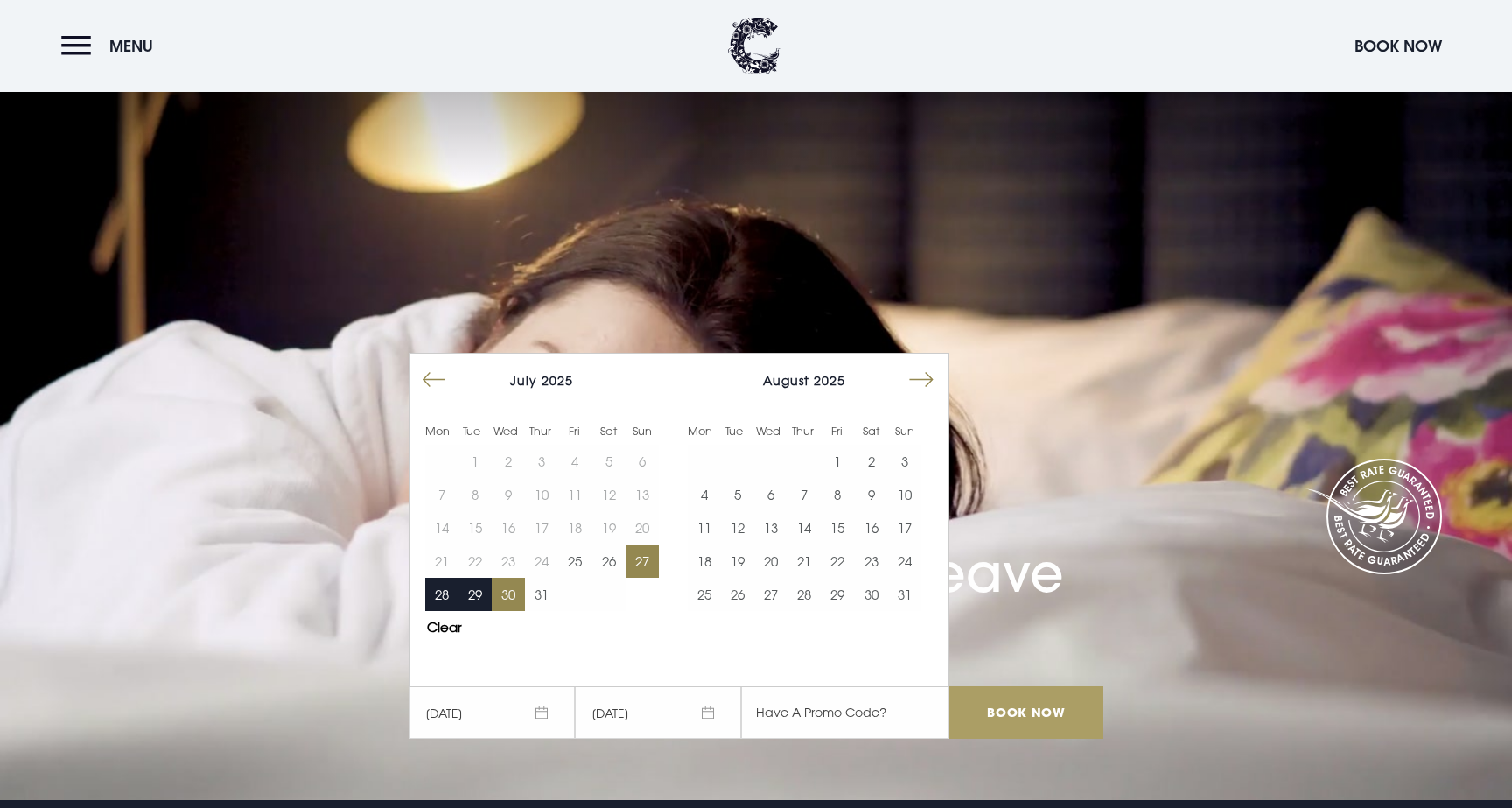 click on "Book Now" at bounding box center [1026, 713] 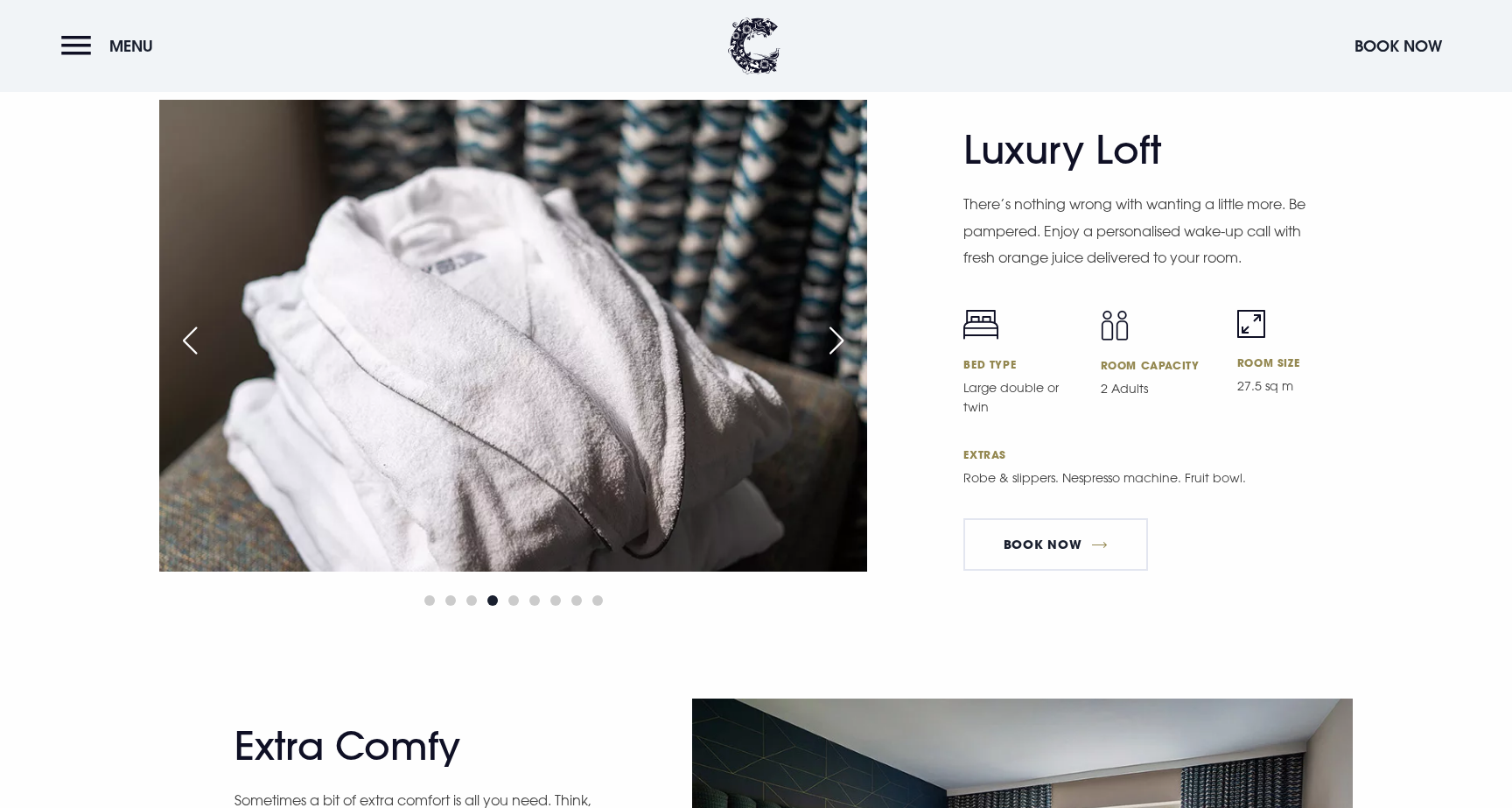 scroll, scrollTop: 4282, scrollLeft: 0, axis: vertical 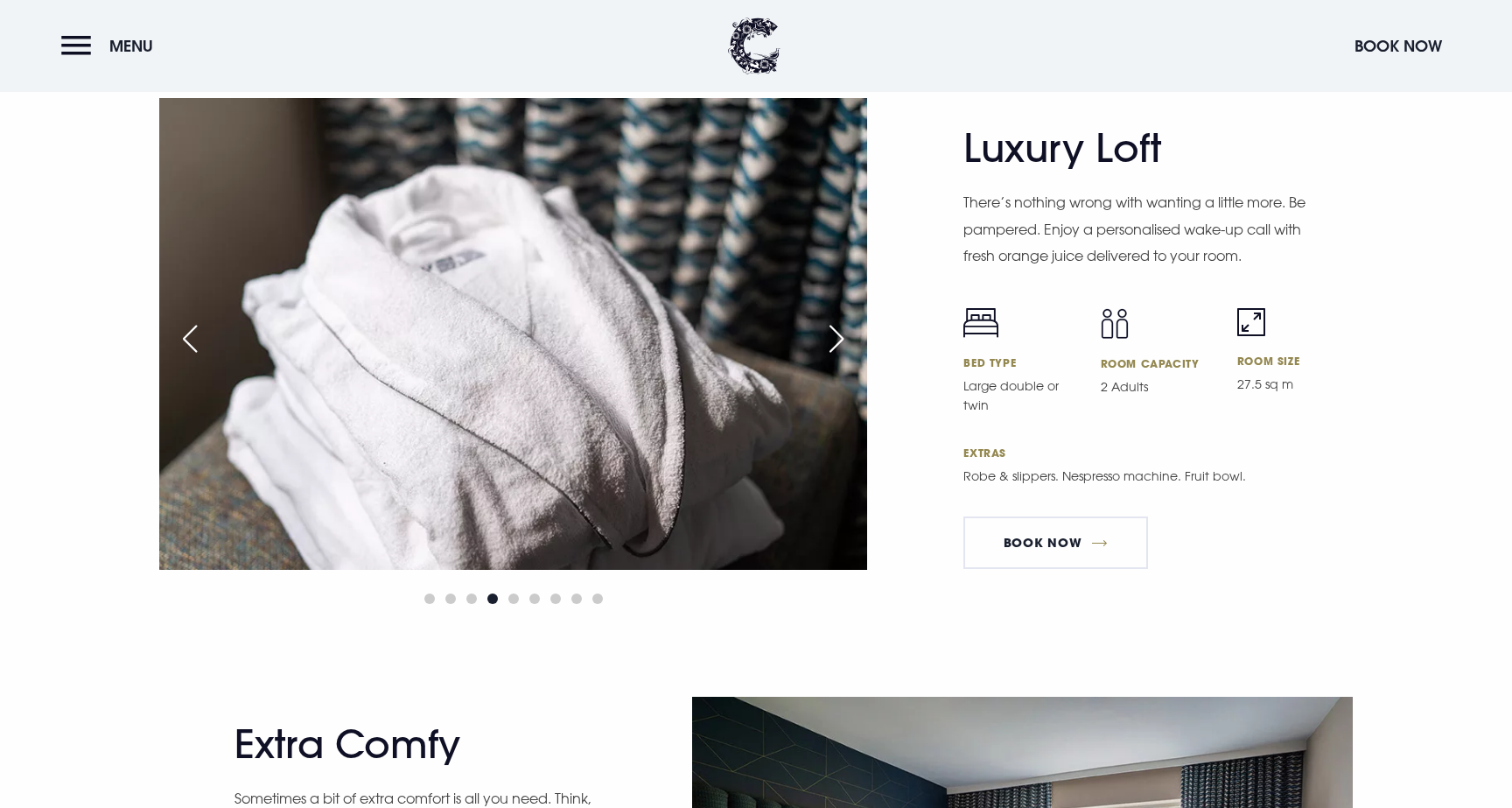 click at bounding box center (513, 334) 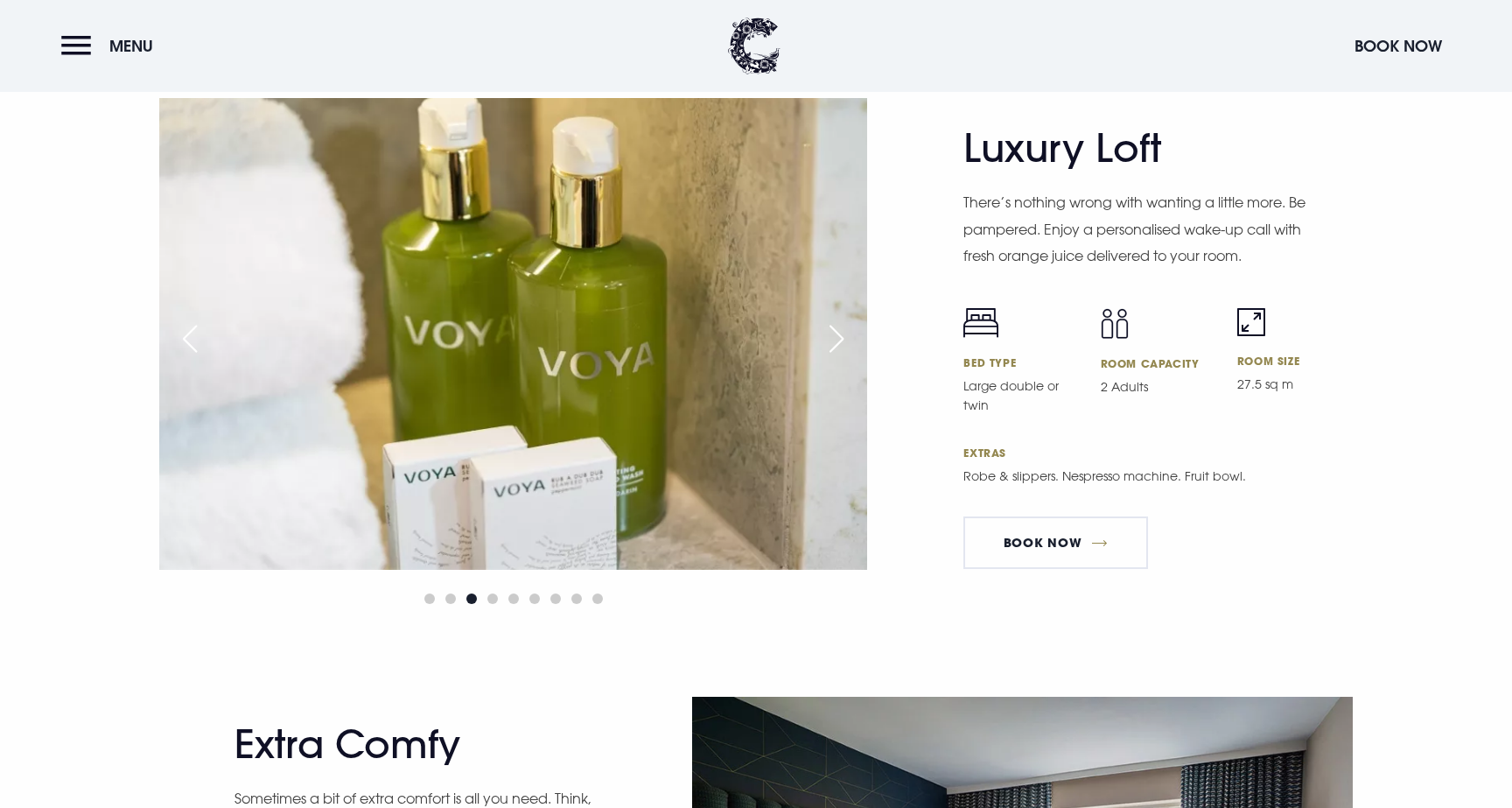 click at bounding box center (190, 339) 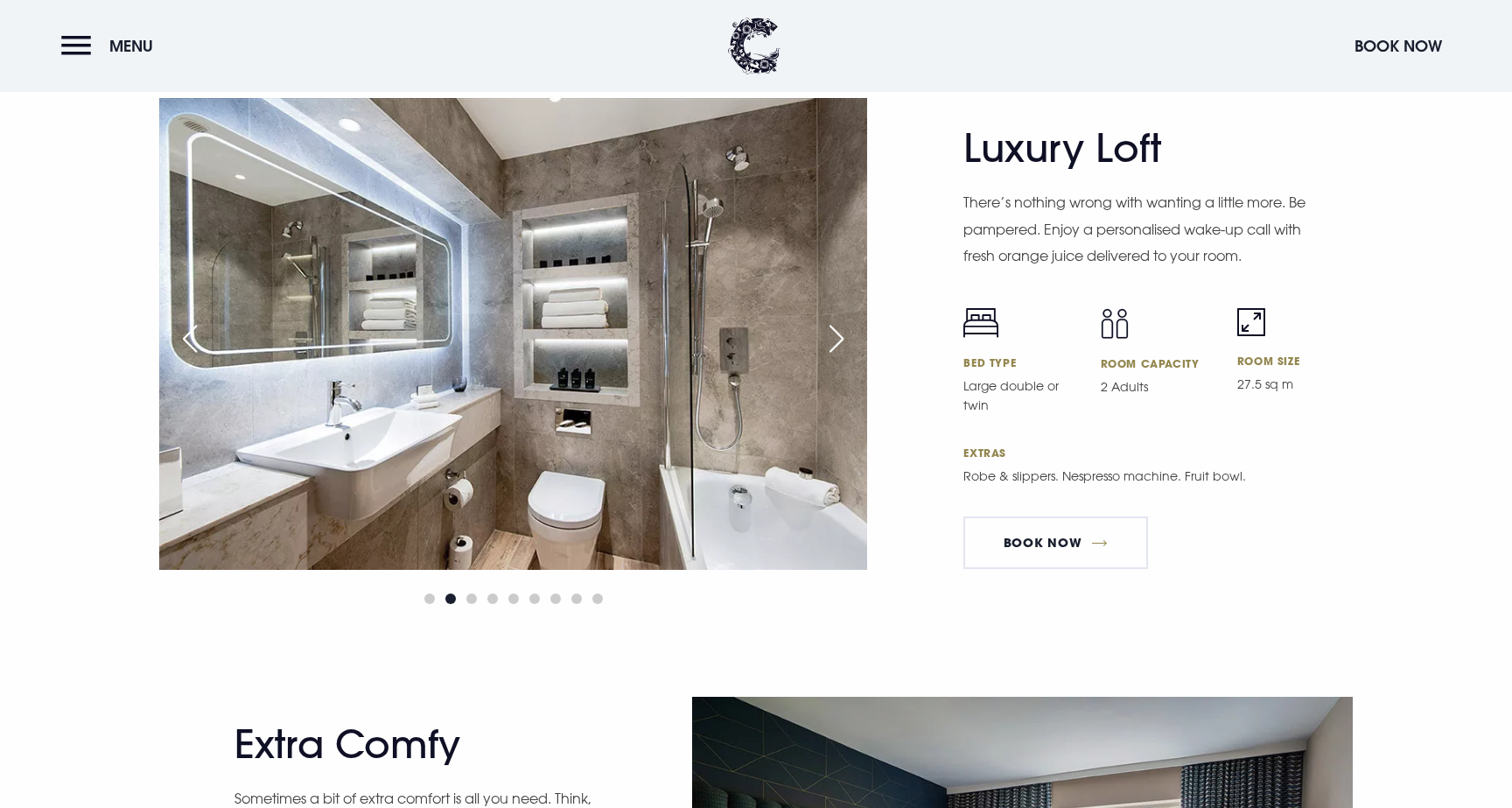 click at bounding box center [190, 339] 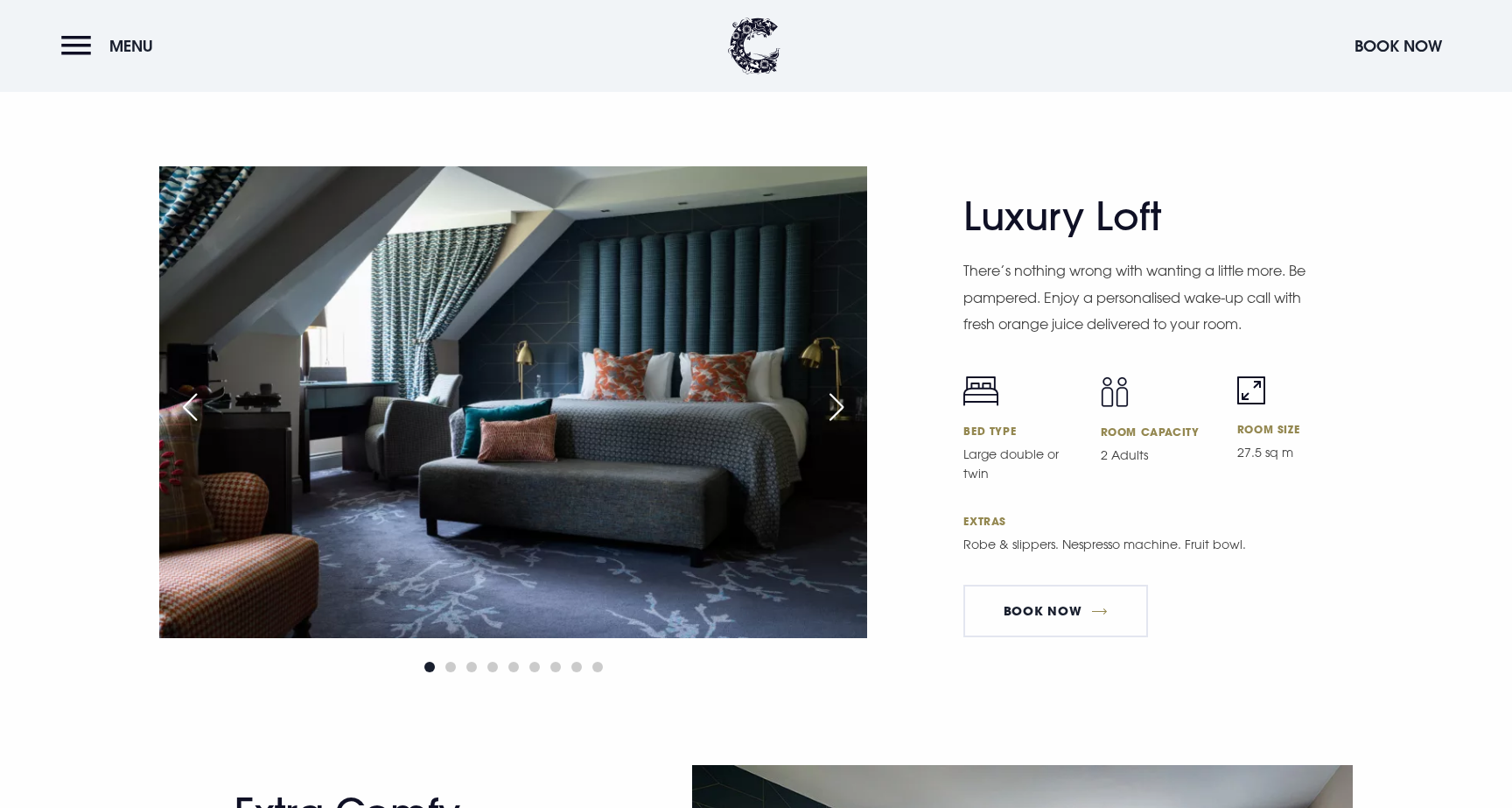 scroll, scrollTop: 4212, scrollLeft: 0, axis: vertical 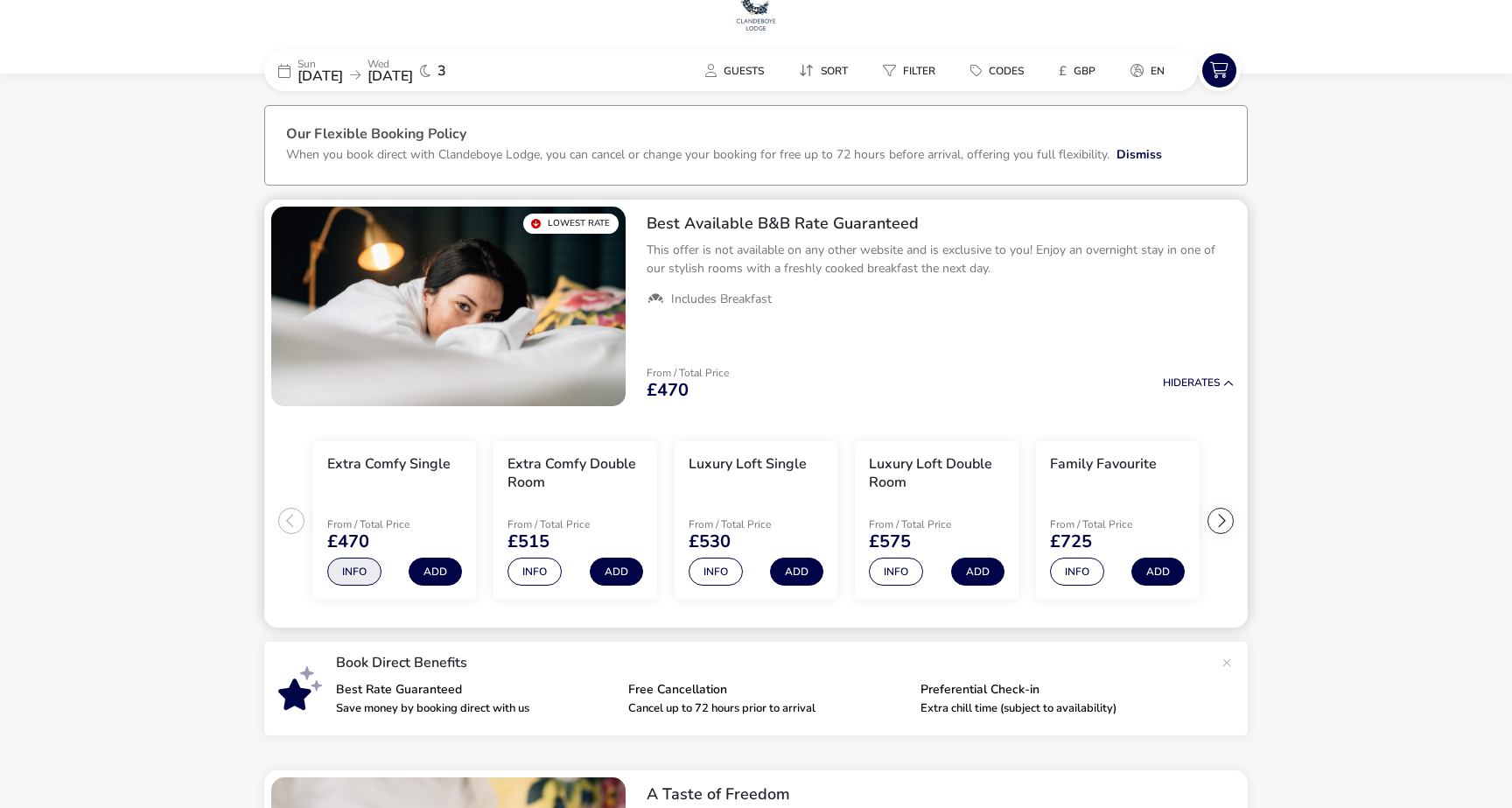 click on "Info" at bounding box center (354, 572) 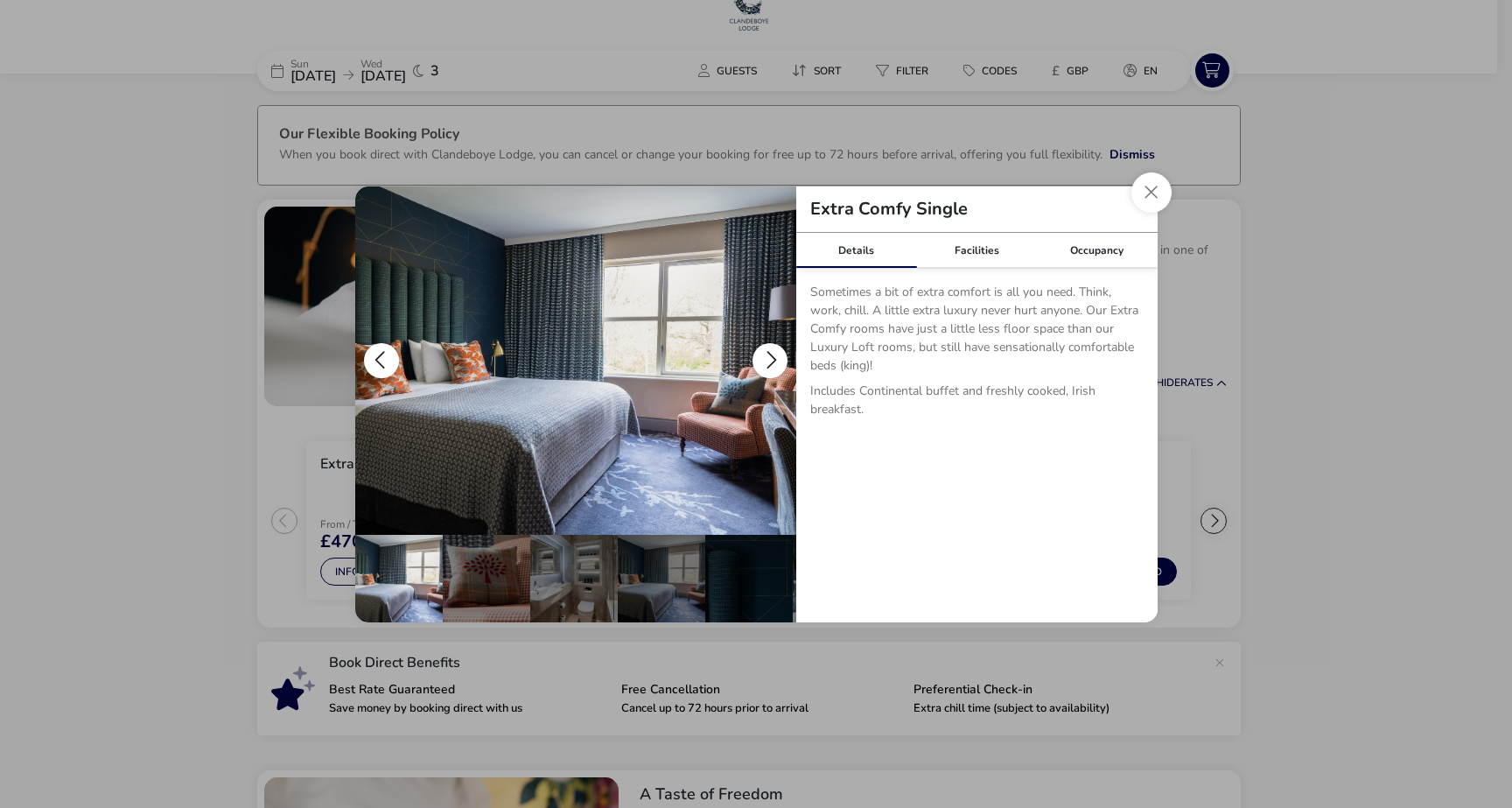 click at bounding box center (770, 361) 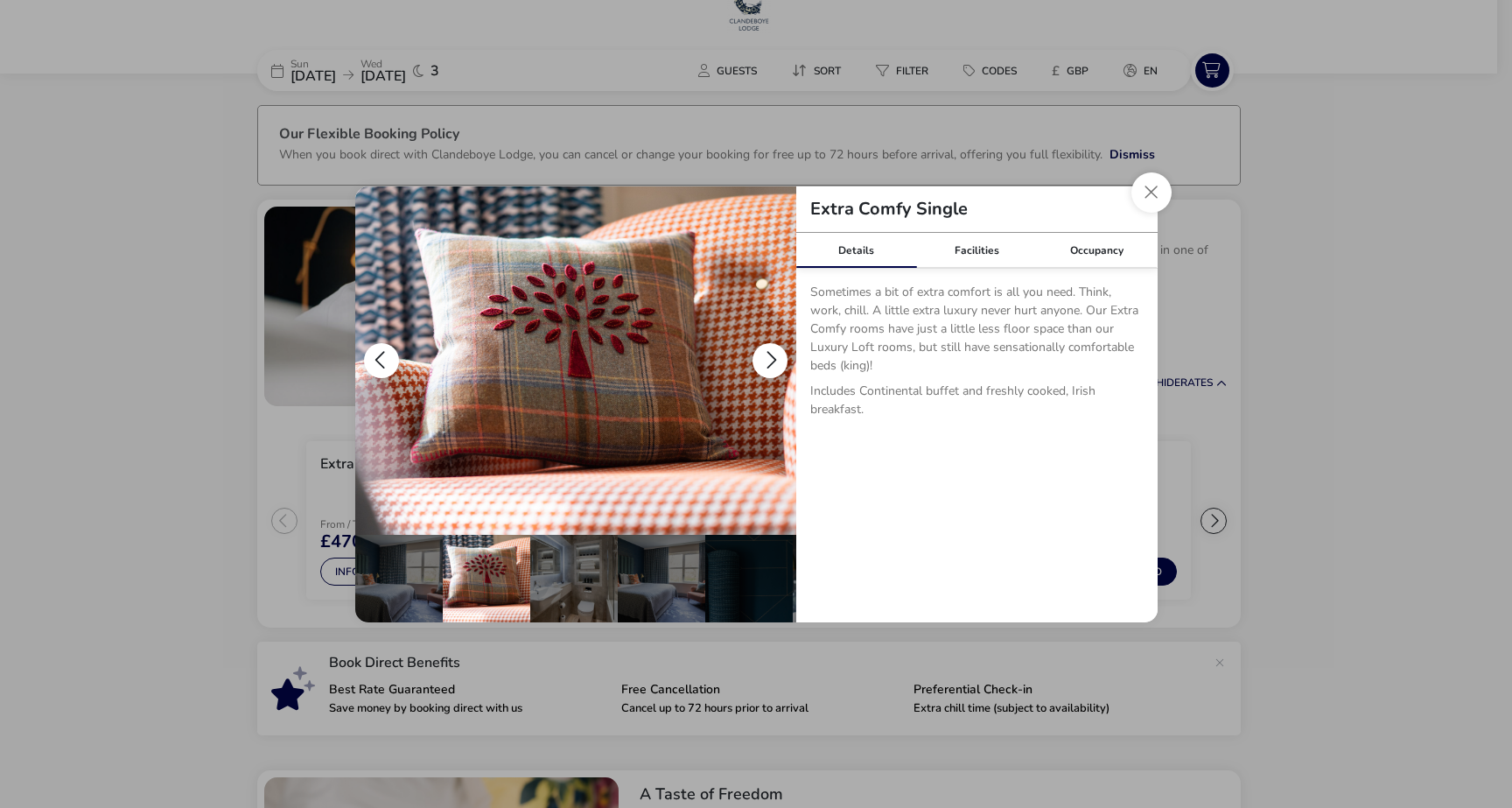 click at bounding box center [770, 361] 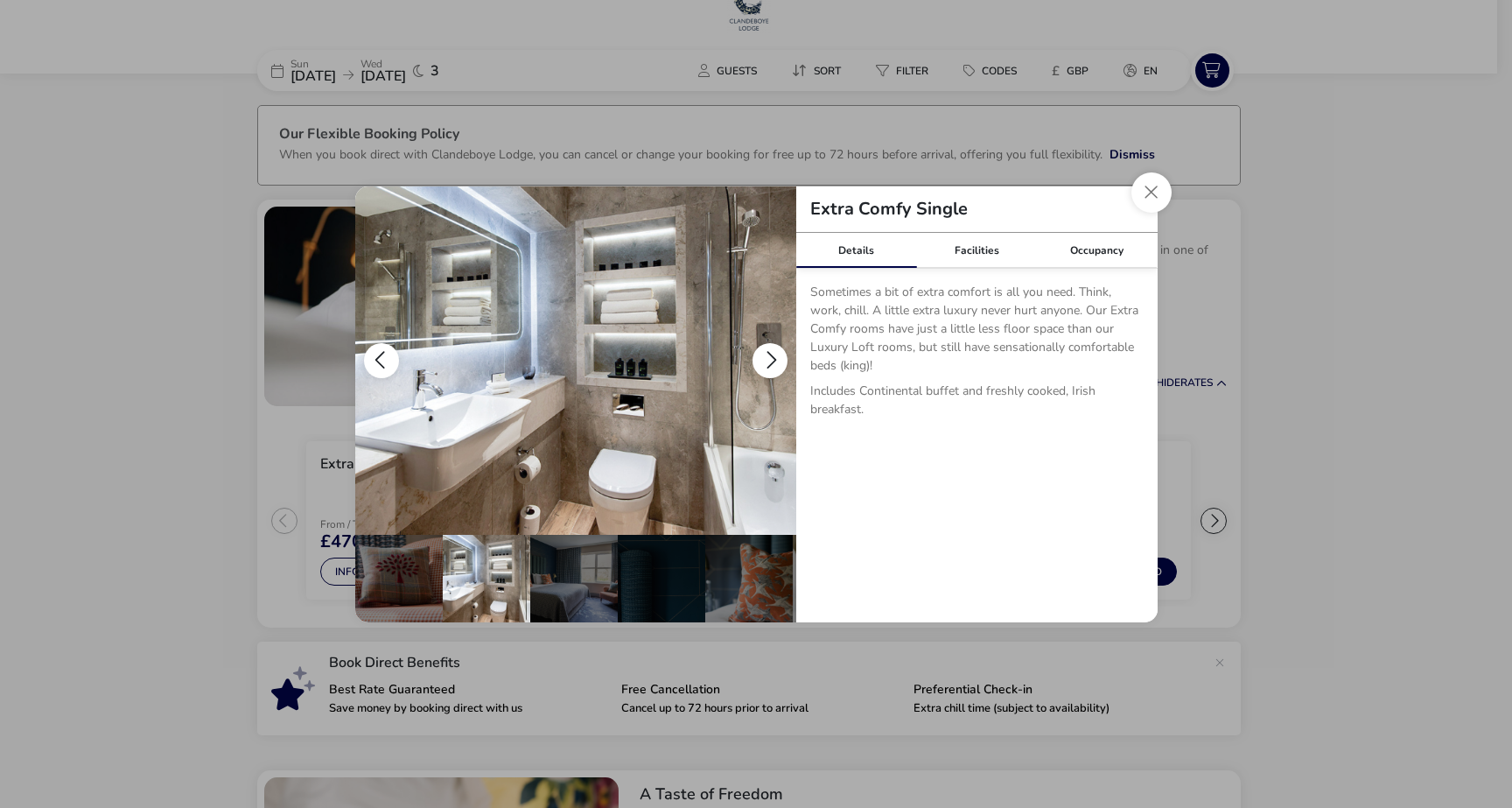 click at bounding box center [770, 361] 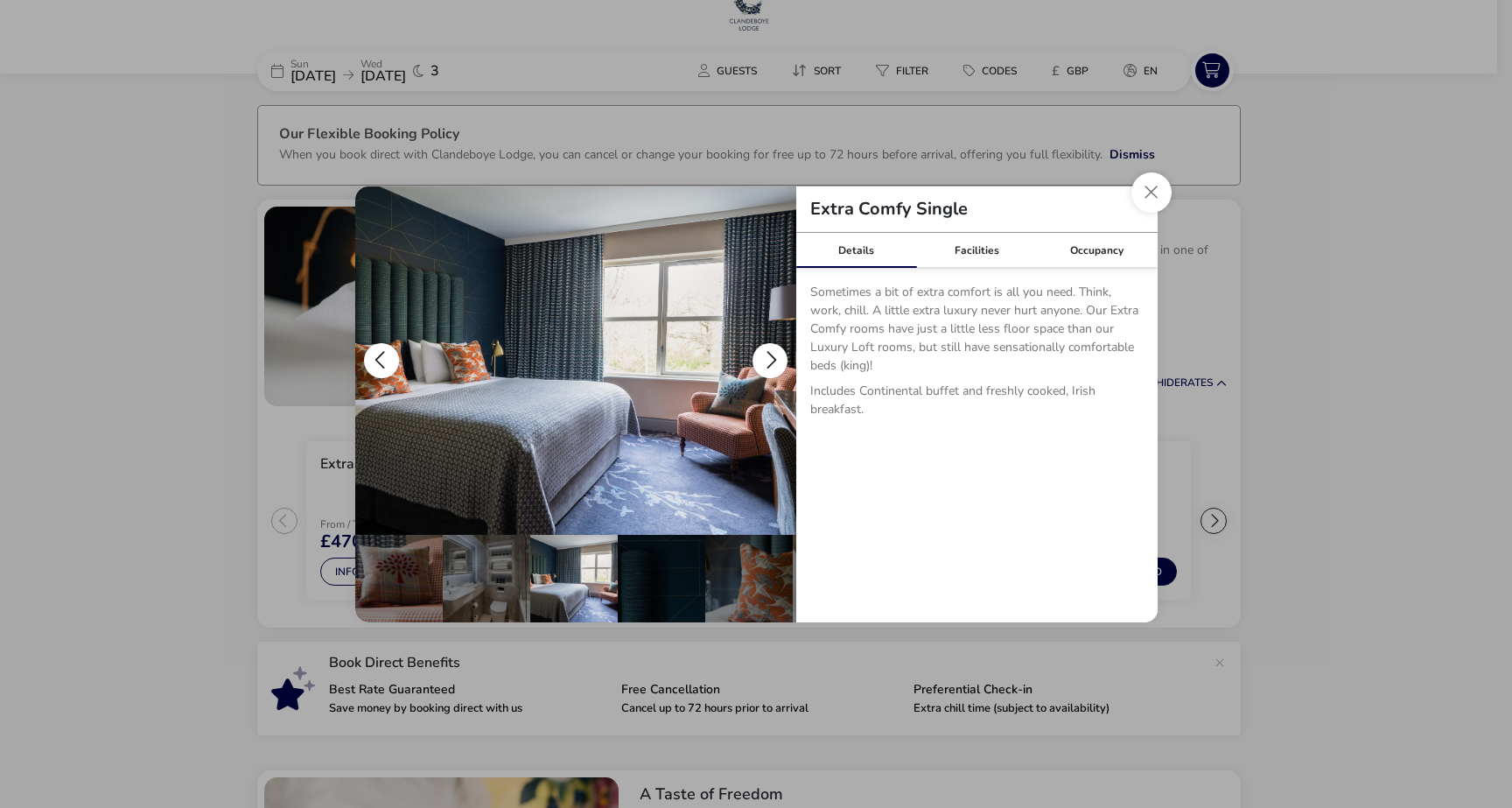 scroll, scrollTop: 0, scrollLeft: 172, axis: horizontal 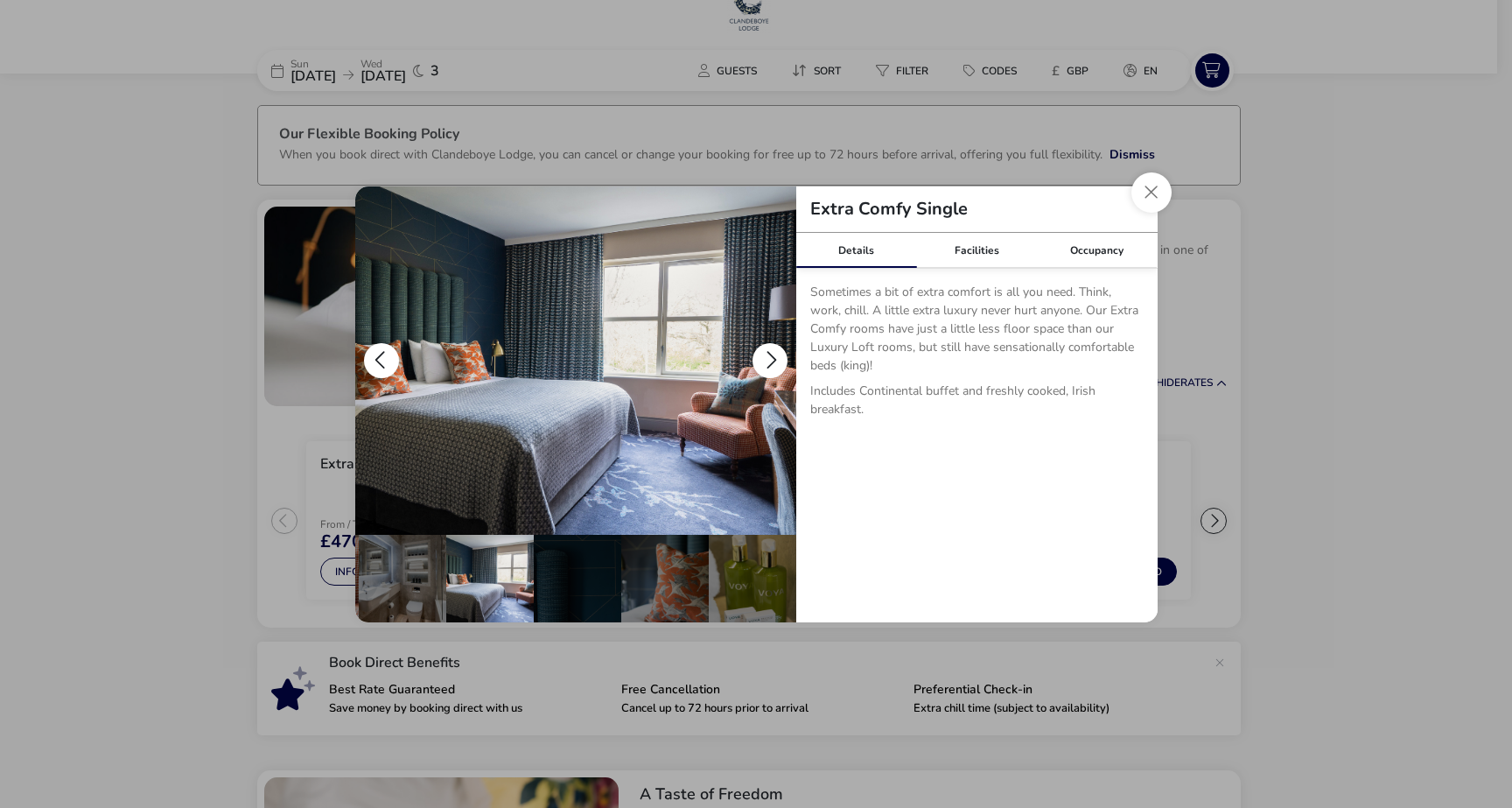 click at bounding box center [770, 361] 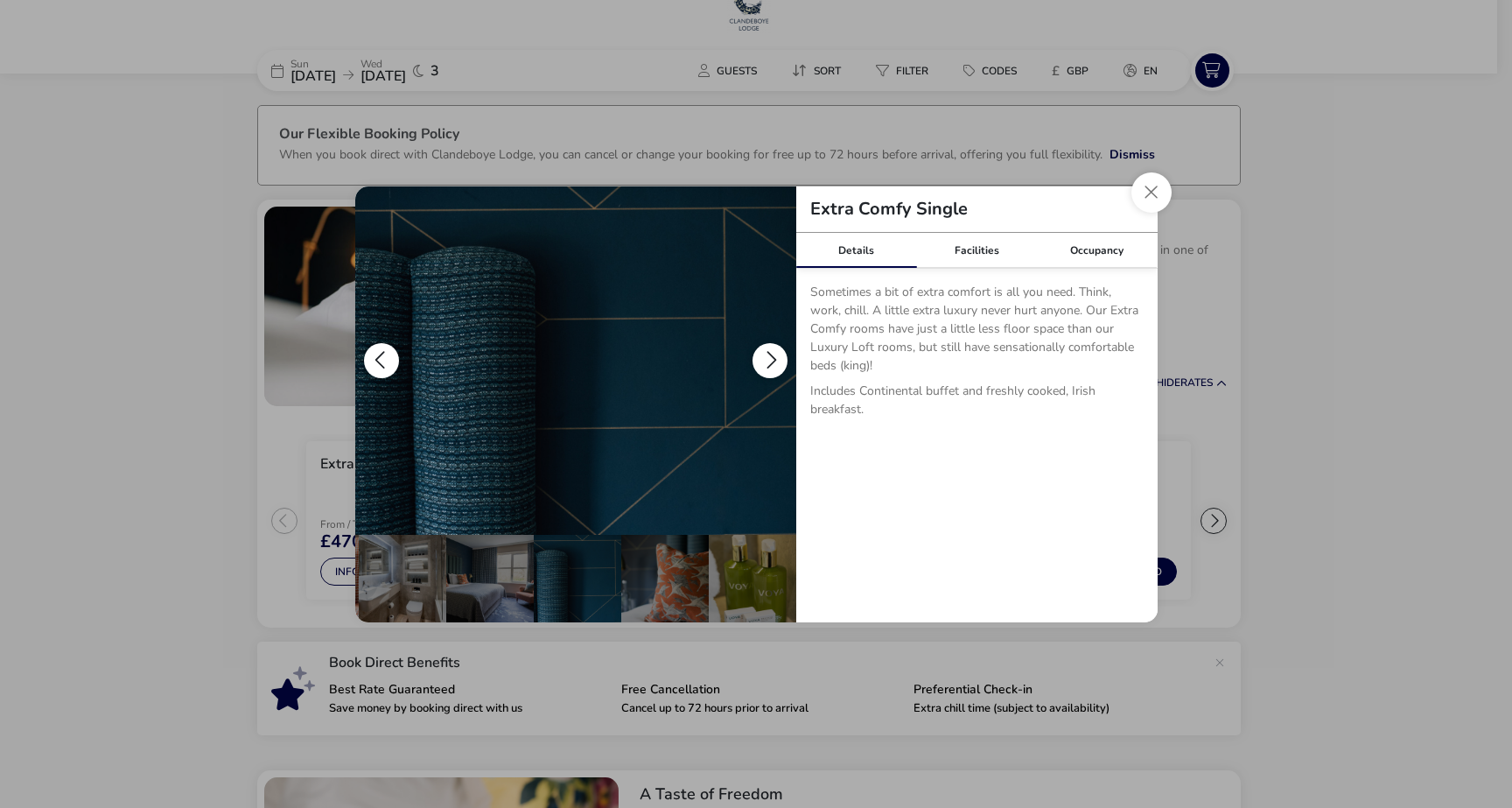 click at bounding box center [770, 361] 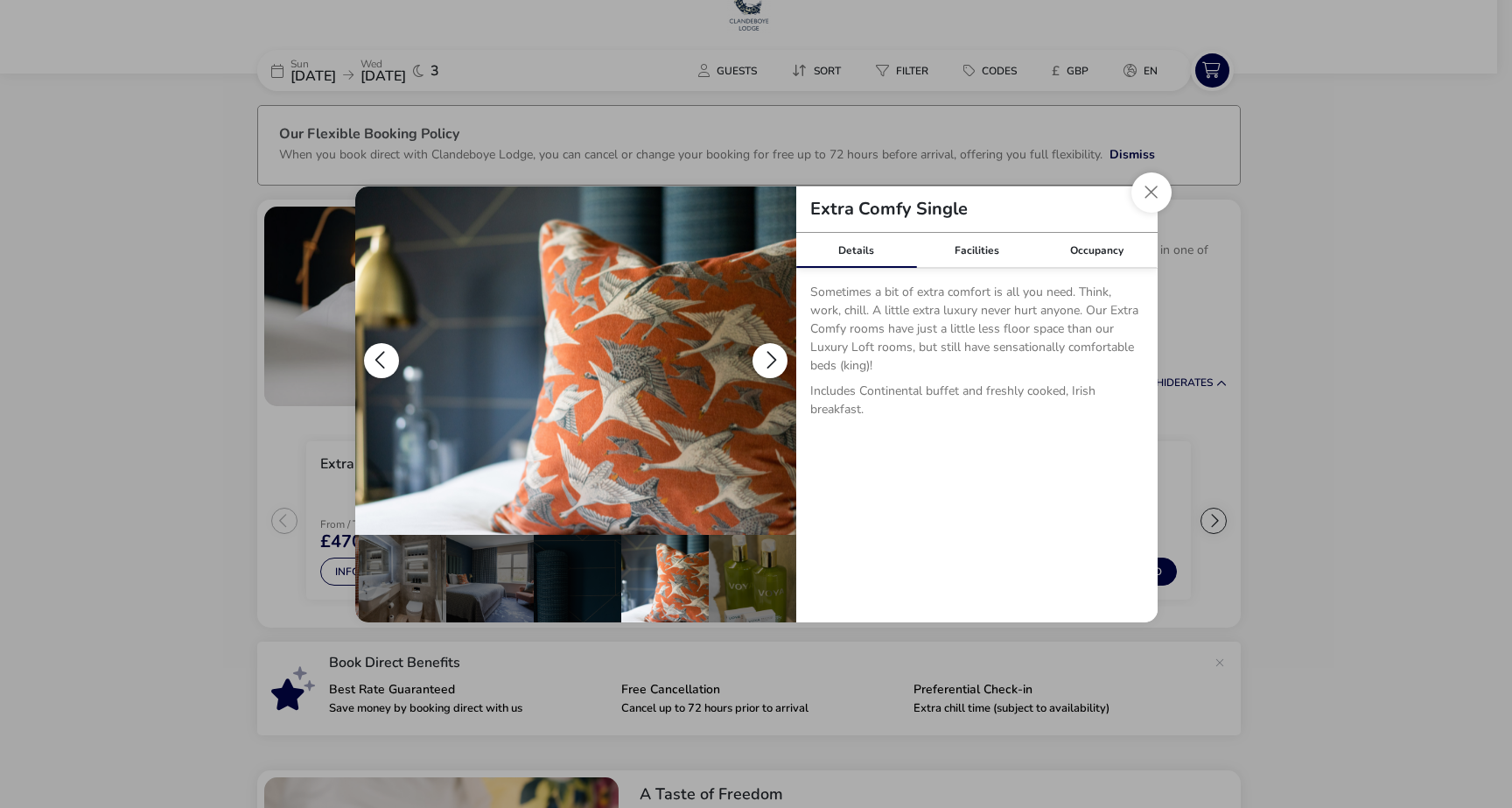 click at bounding box center (770, 361) 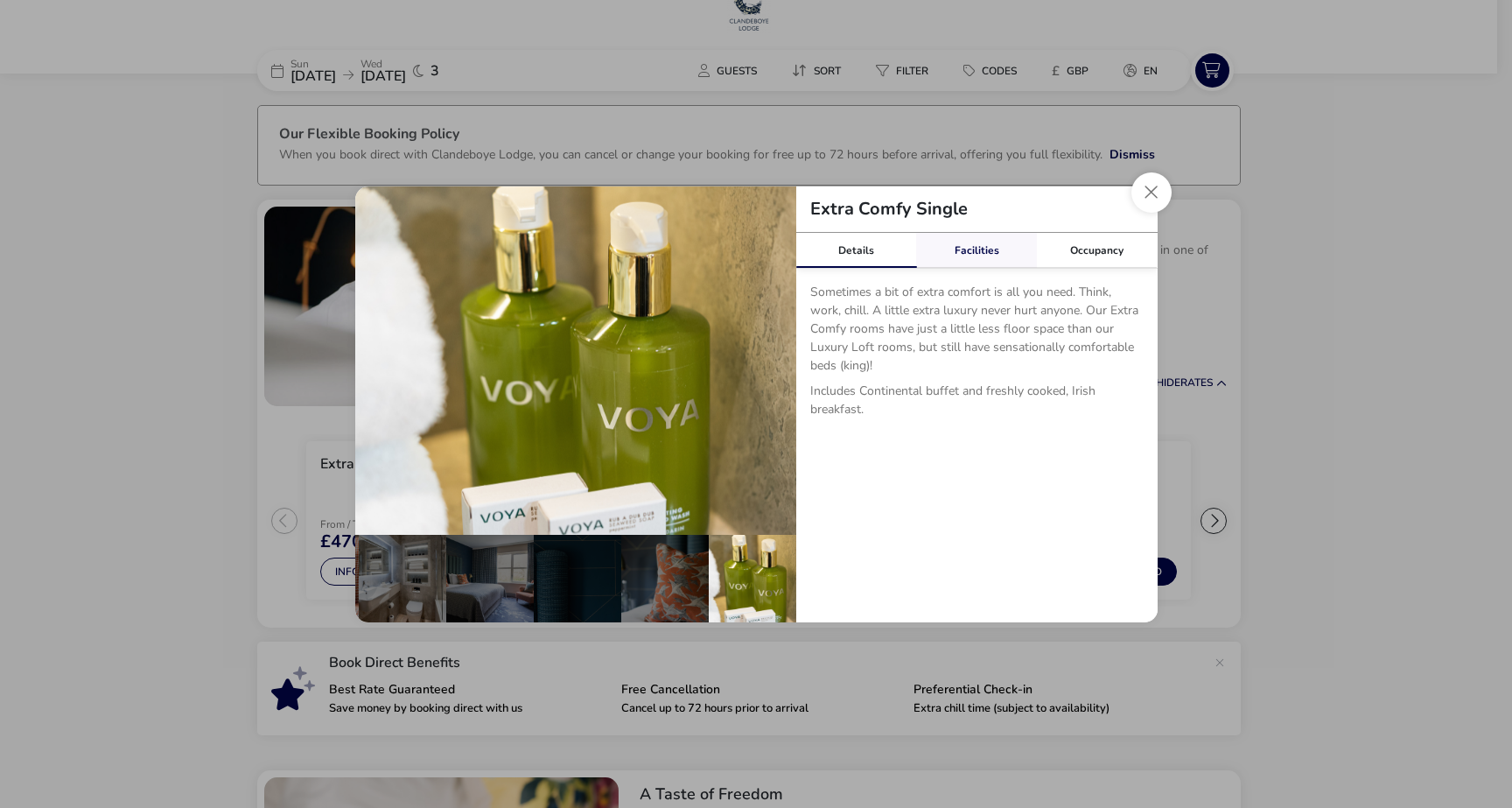 click on "Facilities" at bounding box center (976, 250) 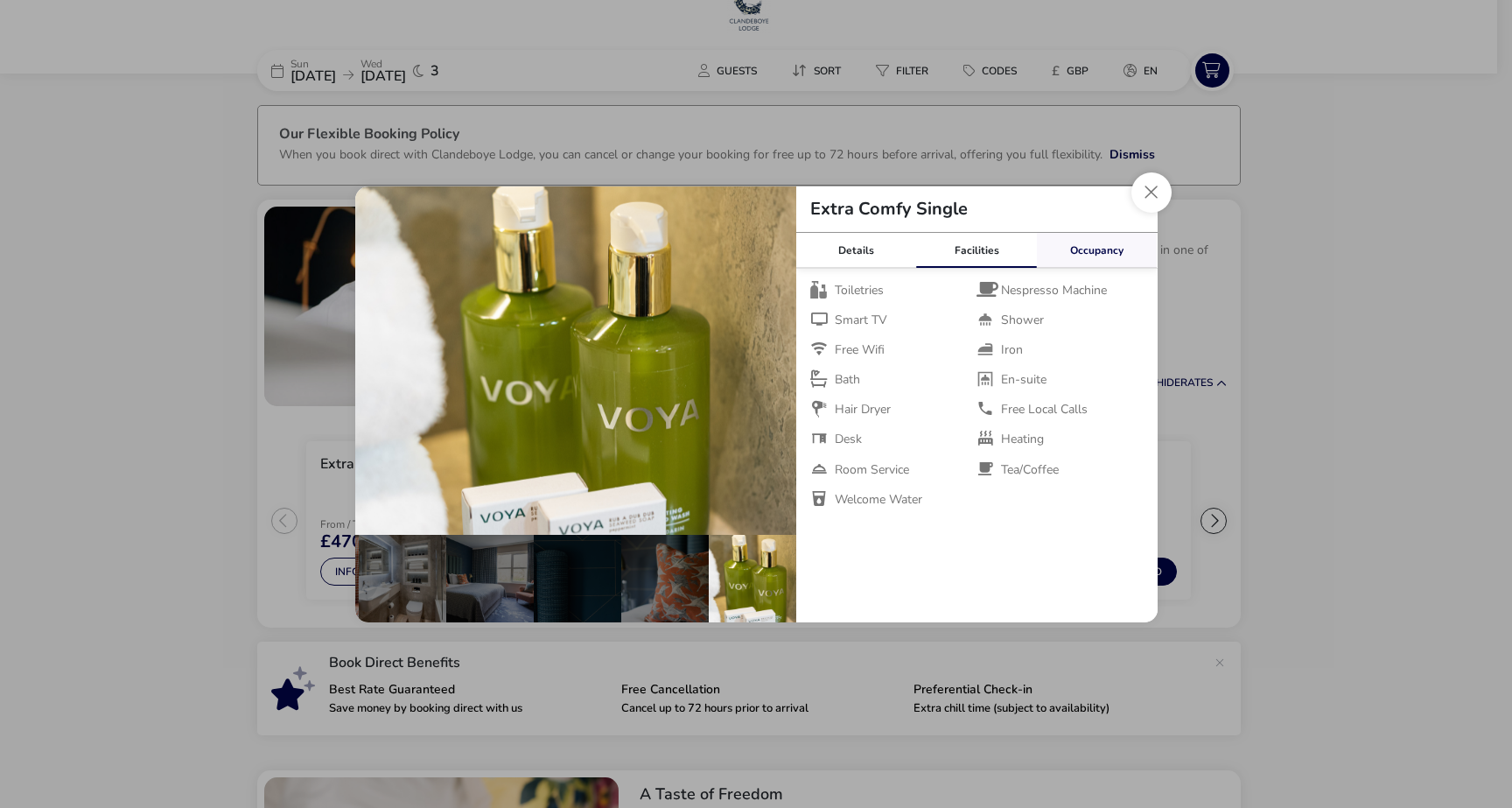 click on "Occupancy" at bounding box center (1097, 250) 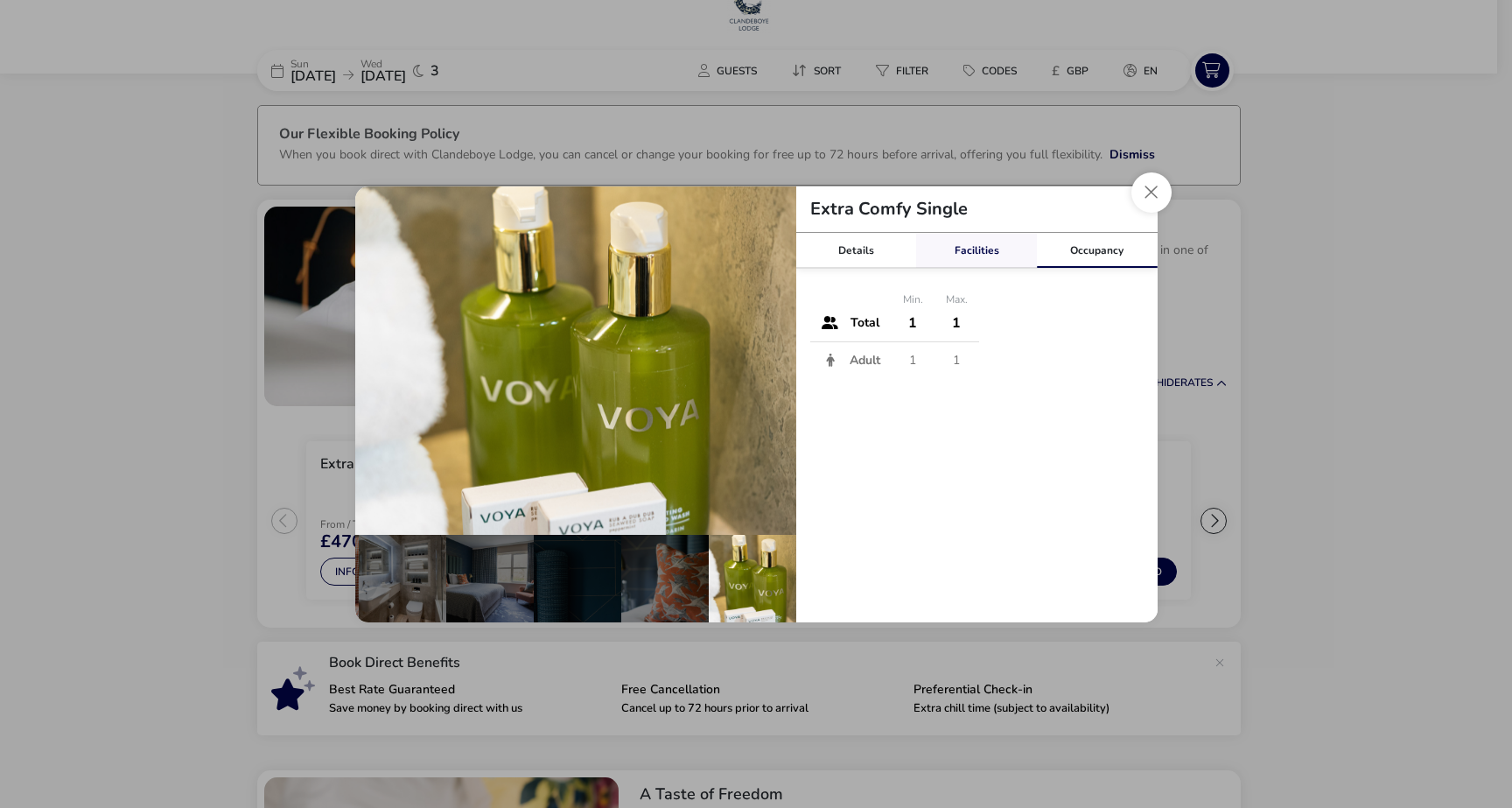 click on "Facilities" at bounding box center [976, 250] 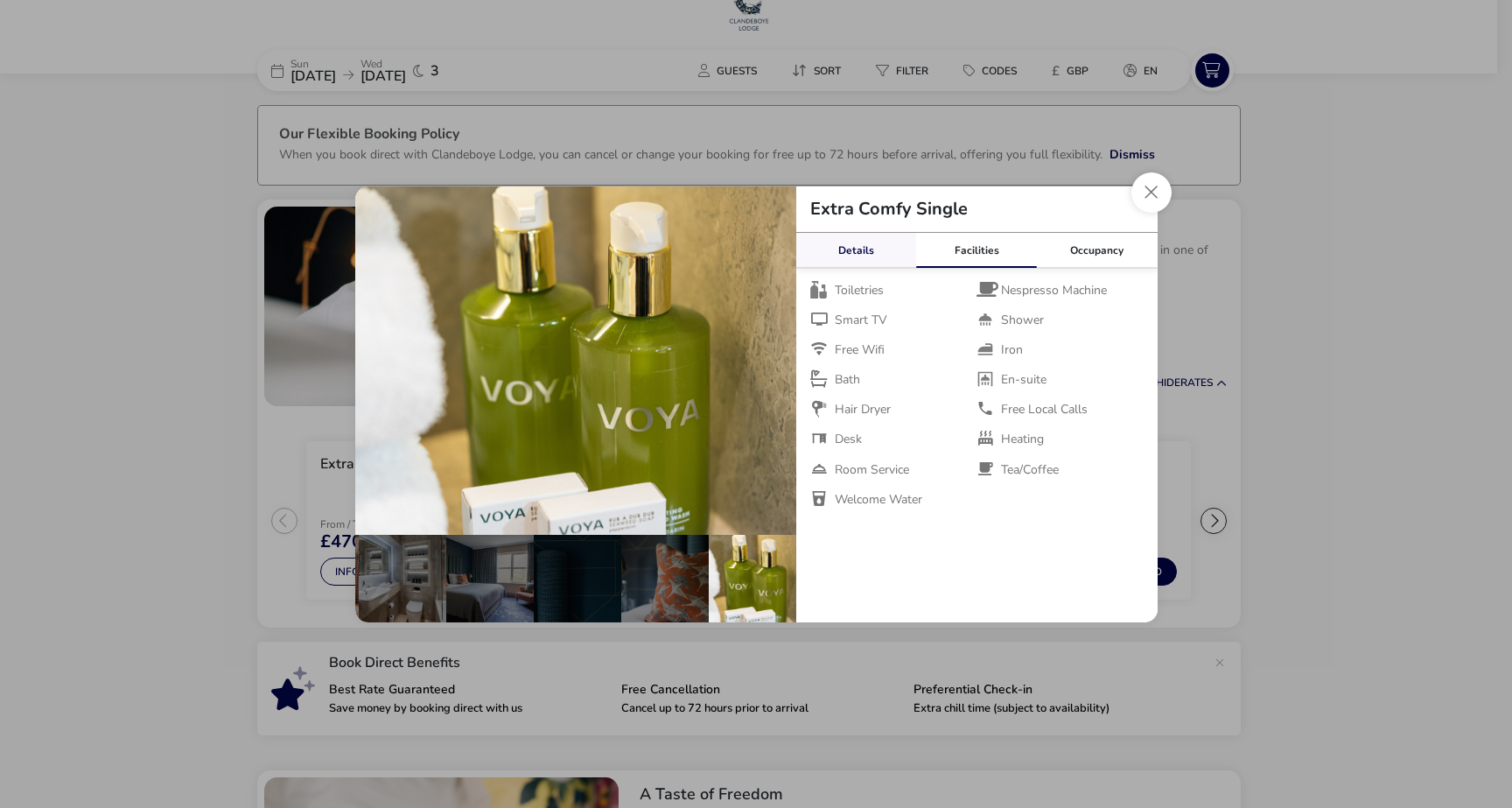 click on "Details" at bounding box center (857, 250) 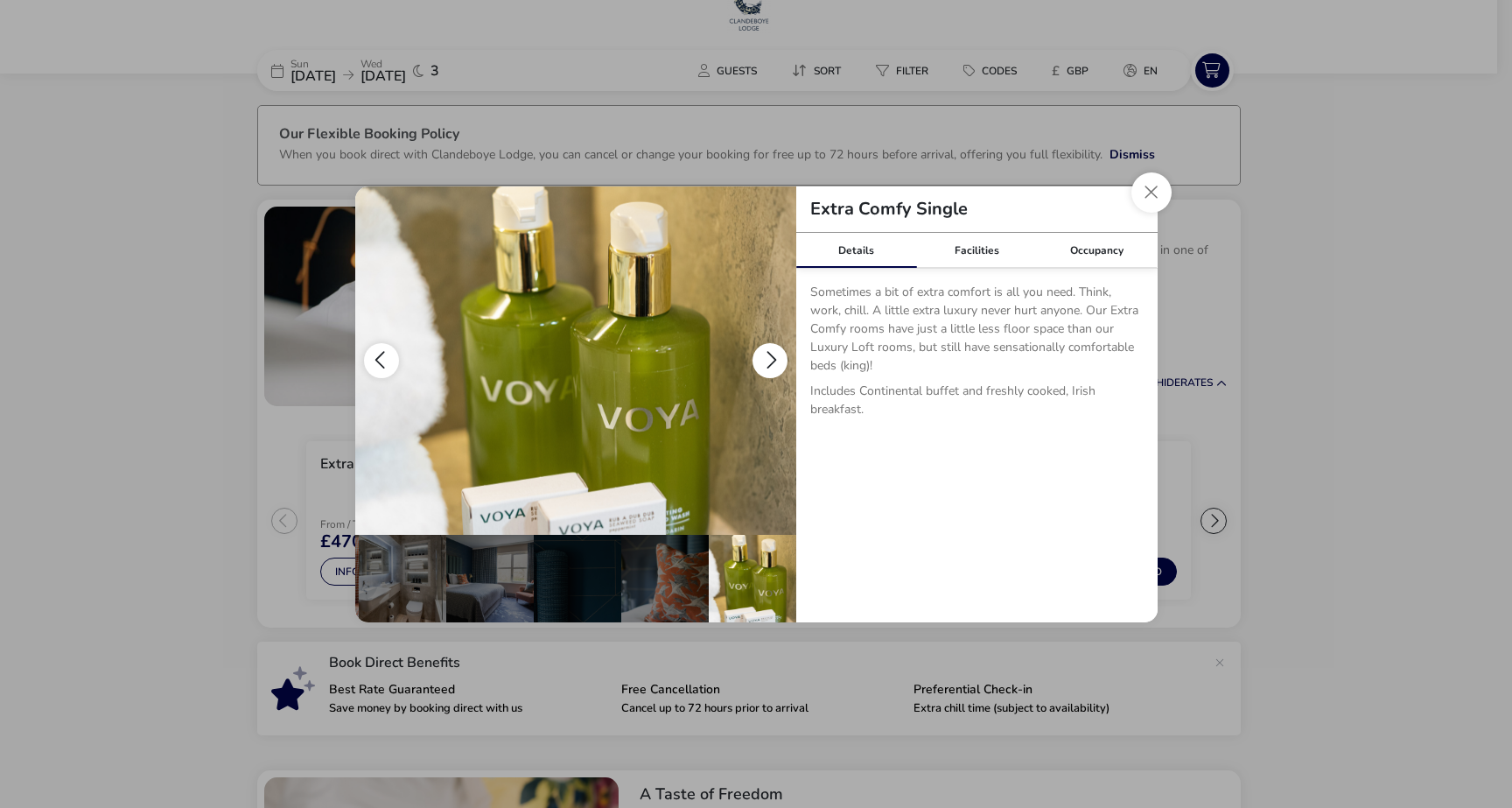 click at bounding box center (382, 361) 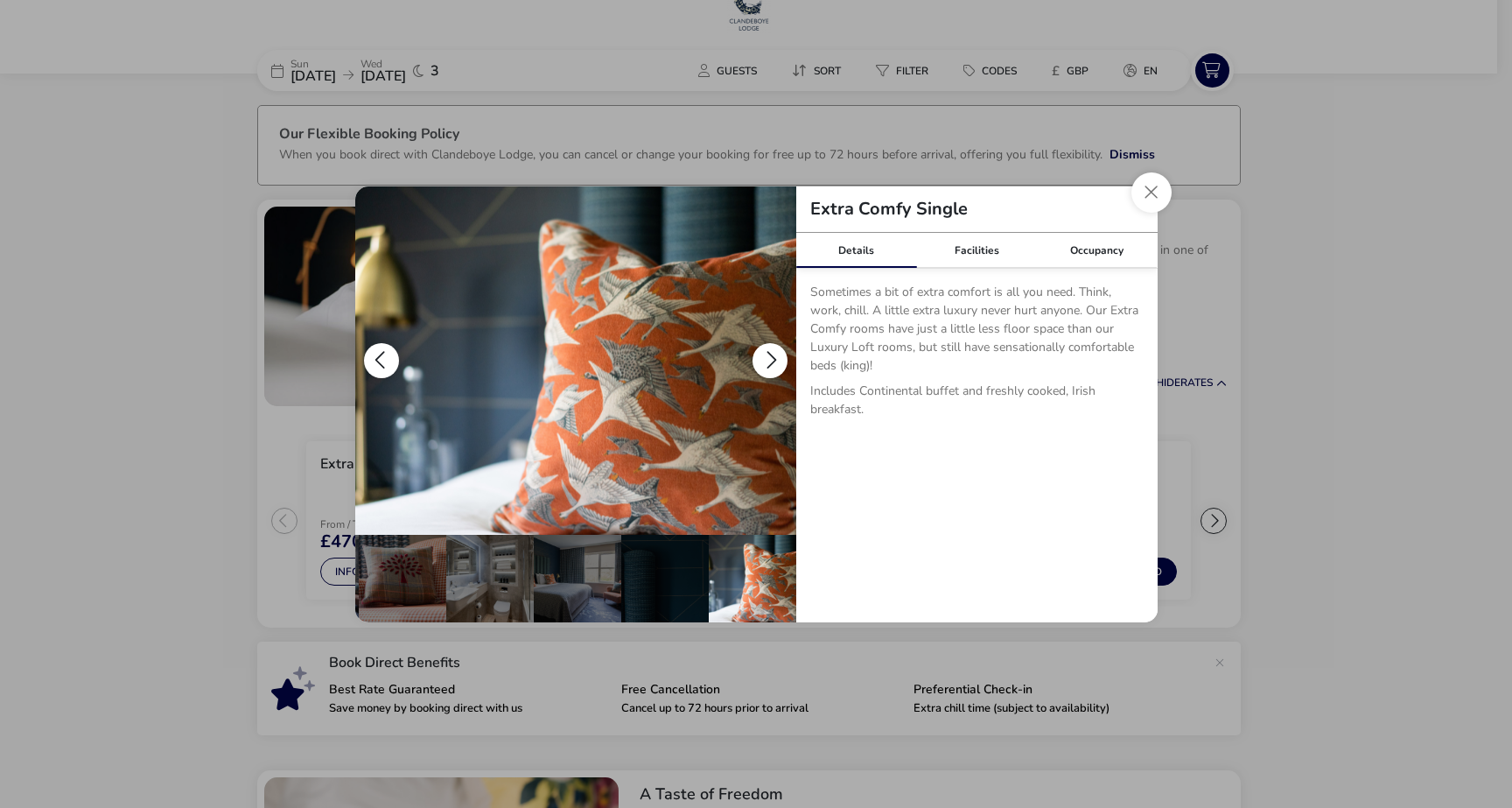 click at bounding box center (382, 361) 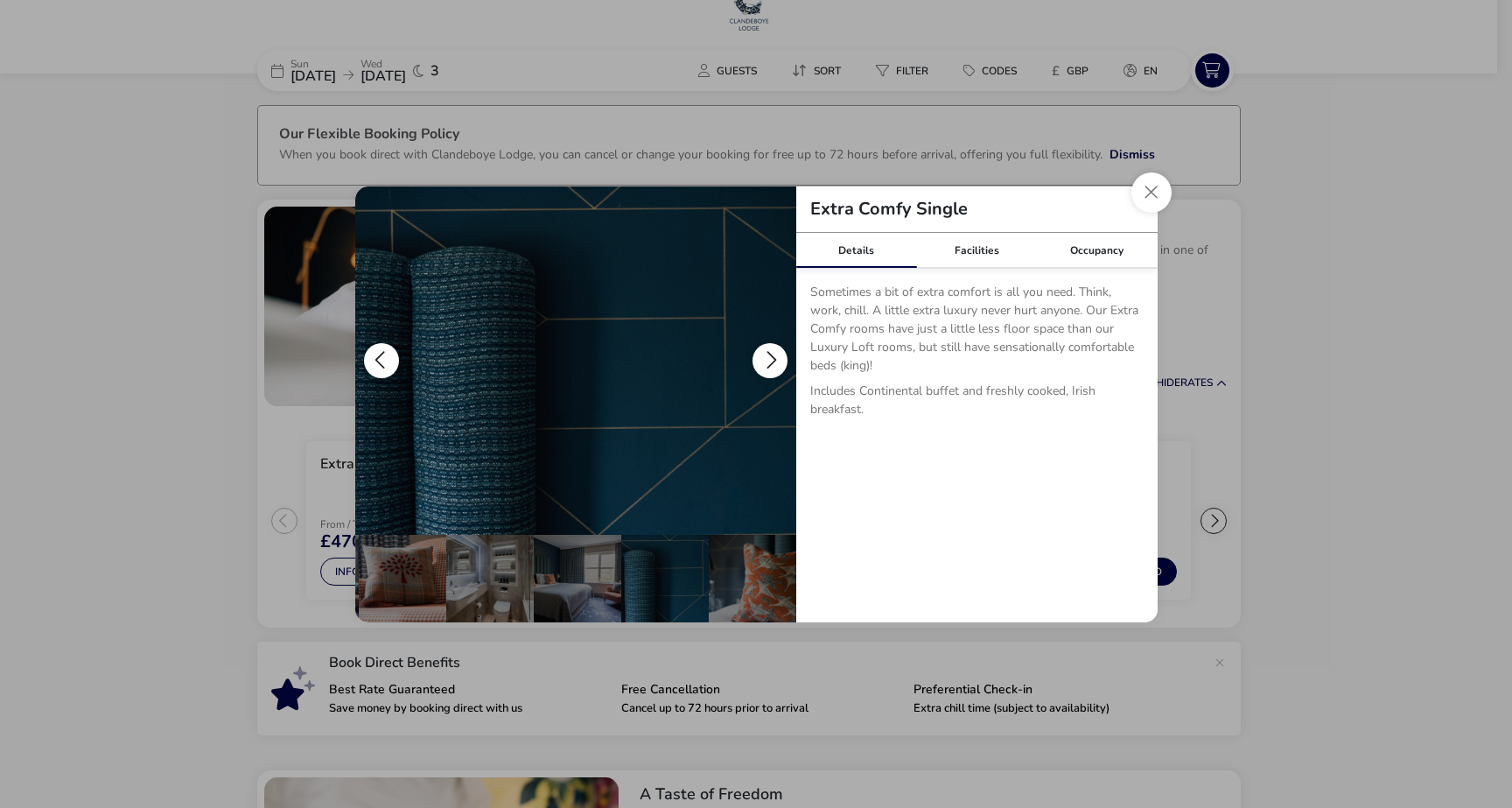 scroll, scrollTop: 0, scrollLeft: 0, axis: both 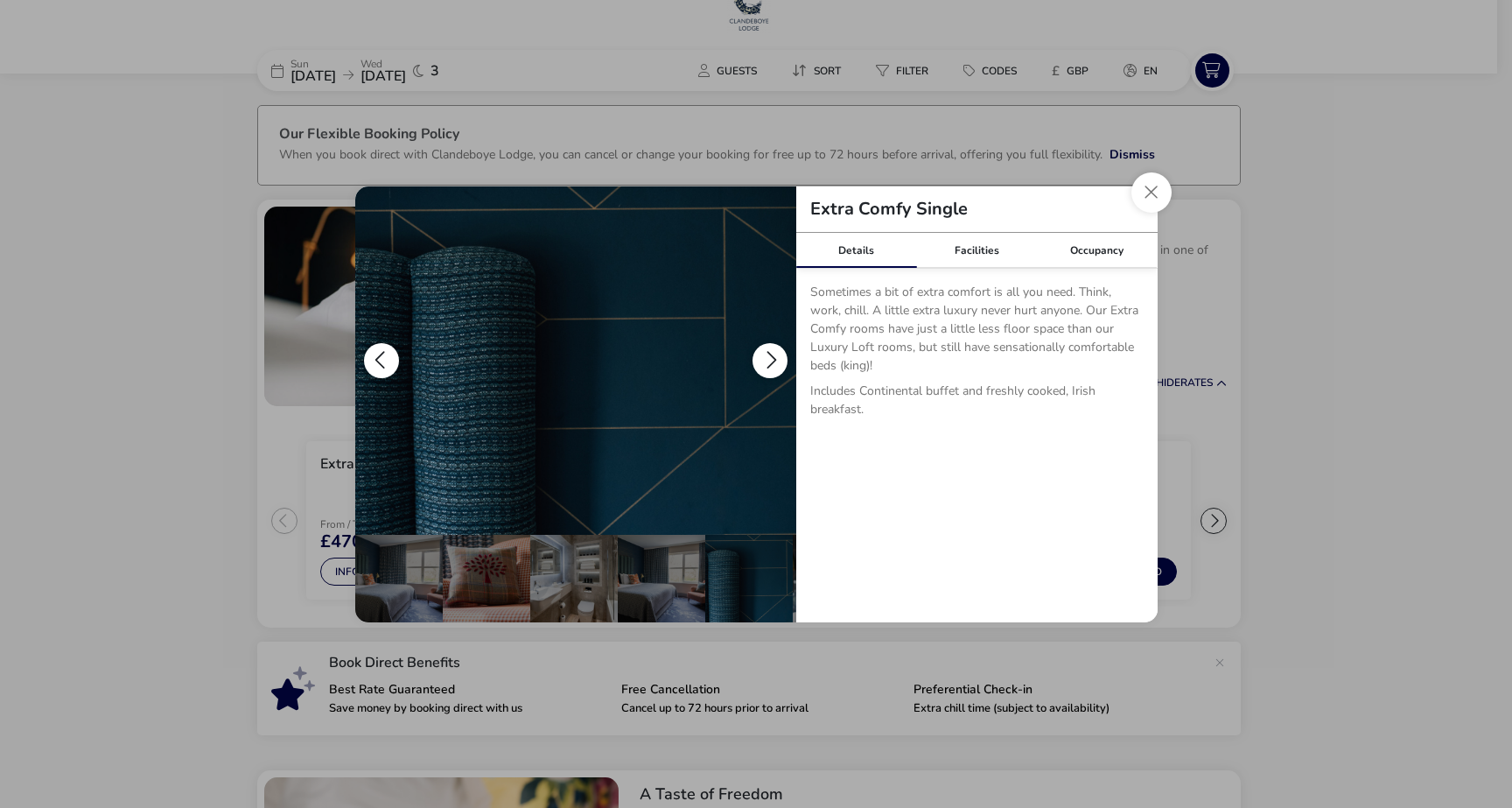 click at bounding box center (382, 361) 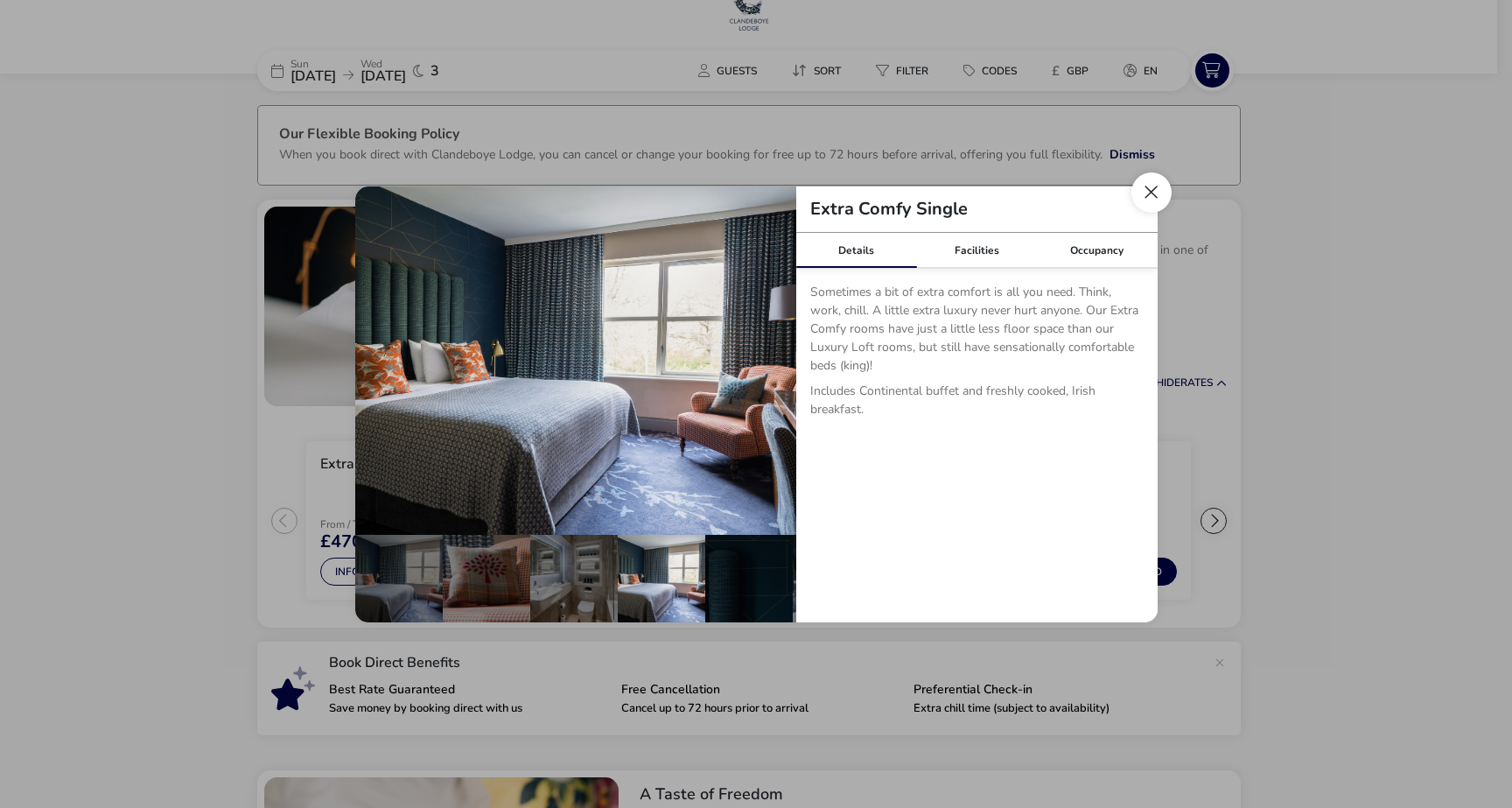 click at bounding box center (1152, 193) 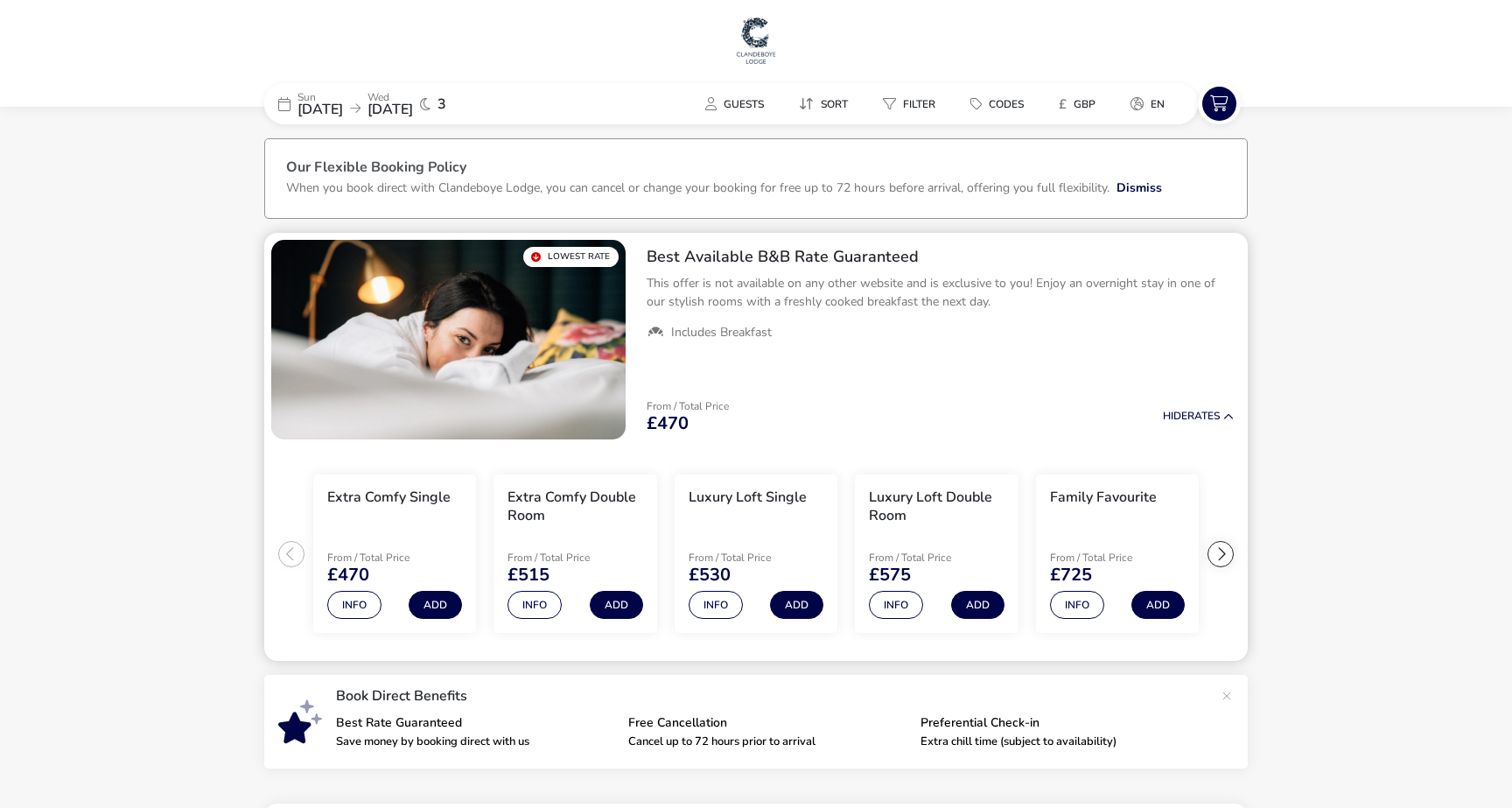 scroll, scrollTop: 0, scrollLeft: 0, axis: both 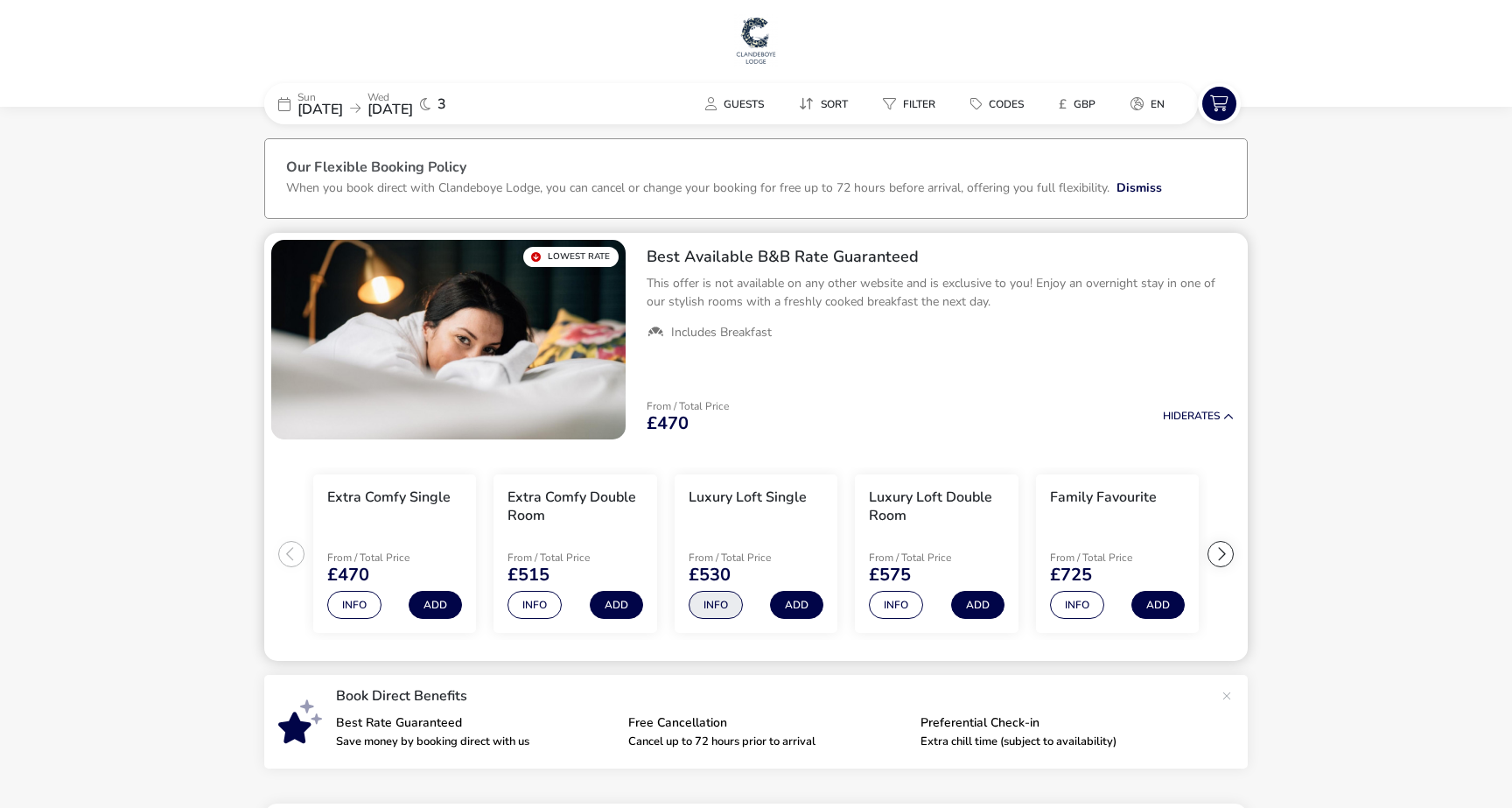 click on "Info" at bounding box center (716, 605) 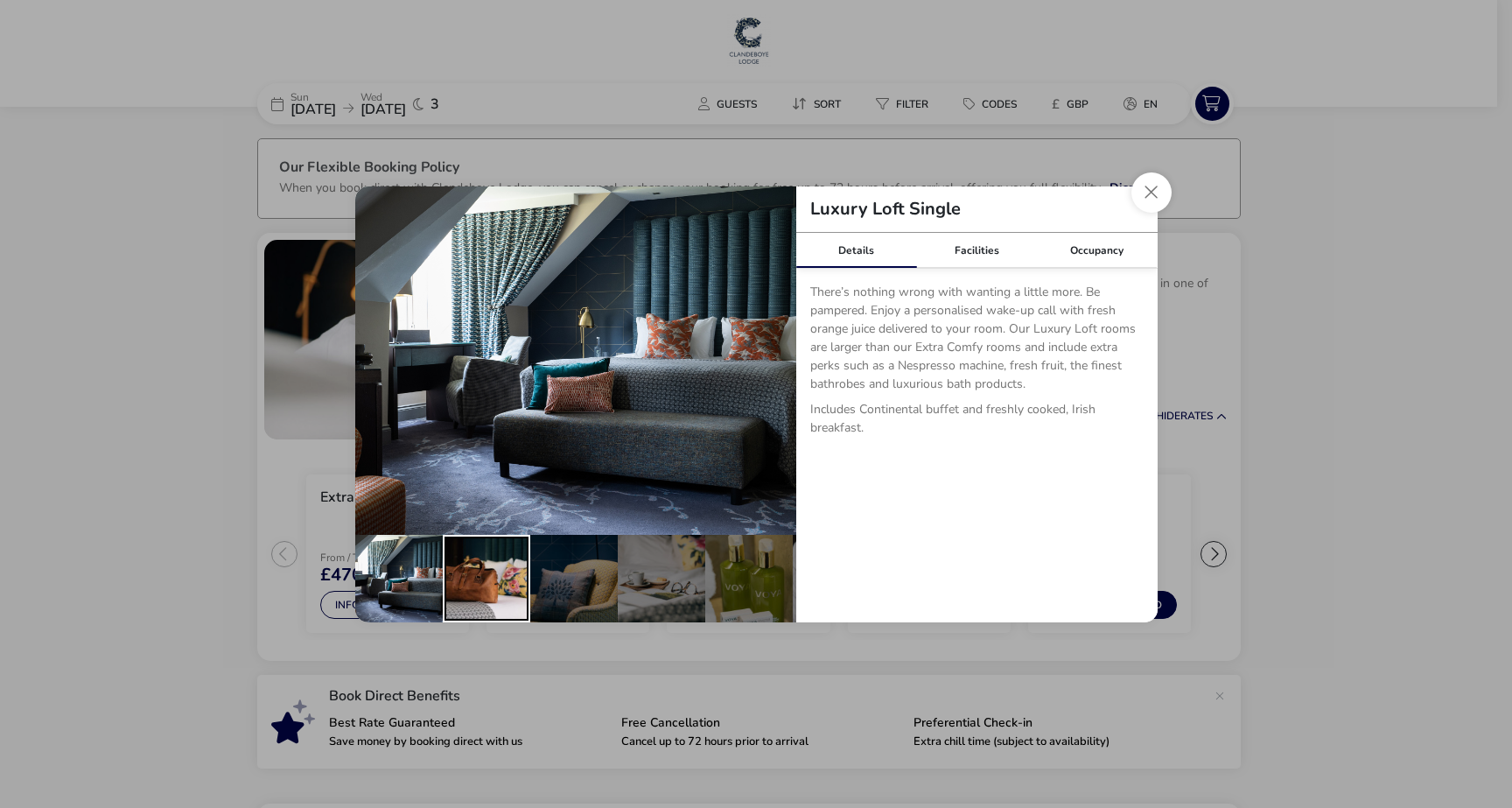 click at bounding box center [486, 579] 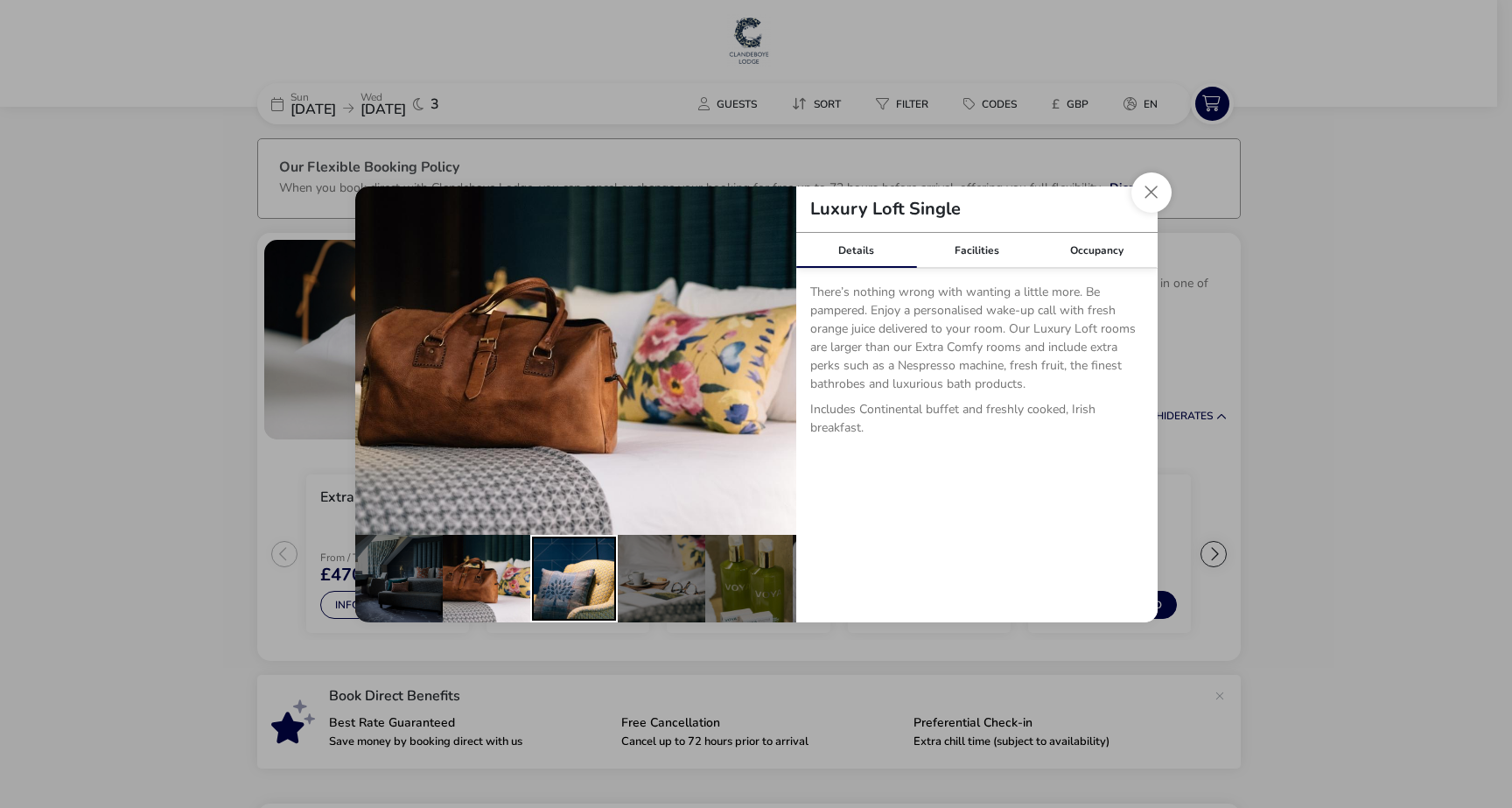 click at bounding box center (574, 579) 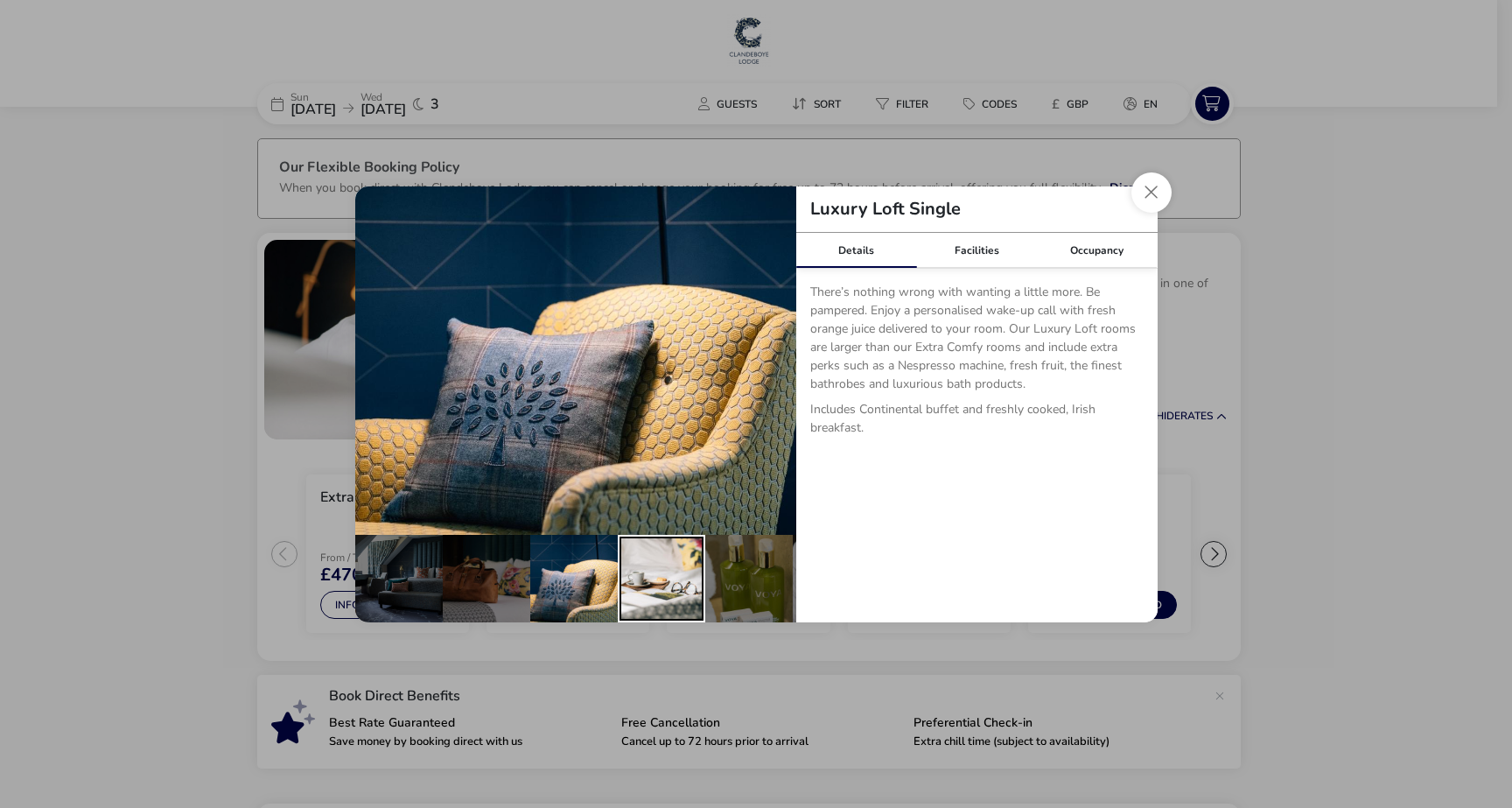click at bounding box center (662, 579) 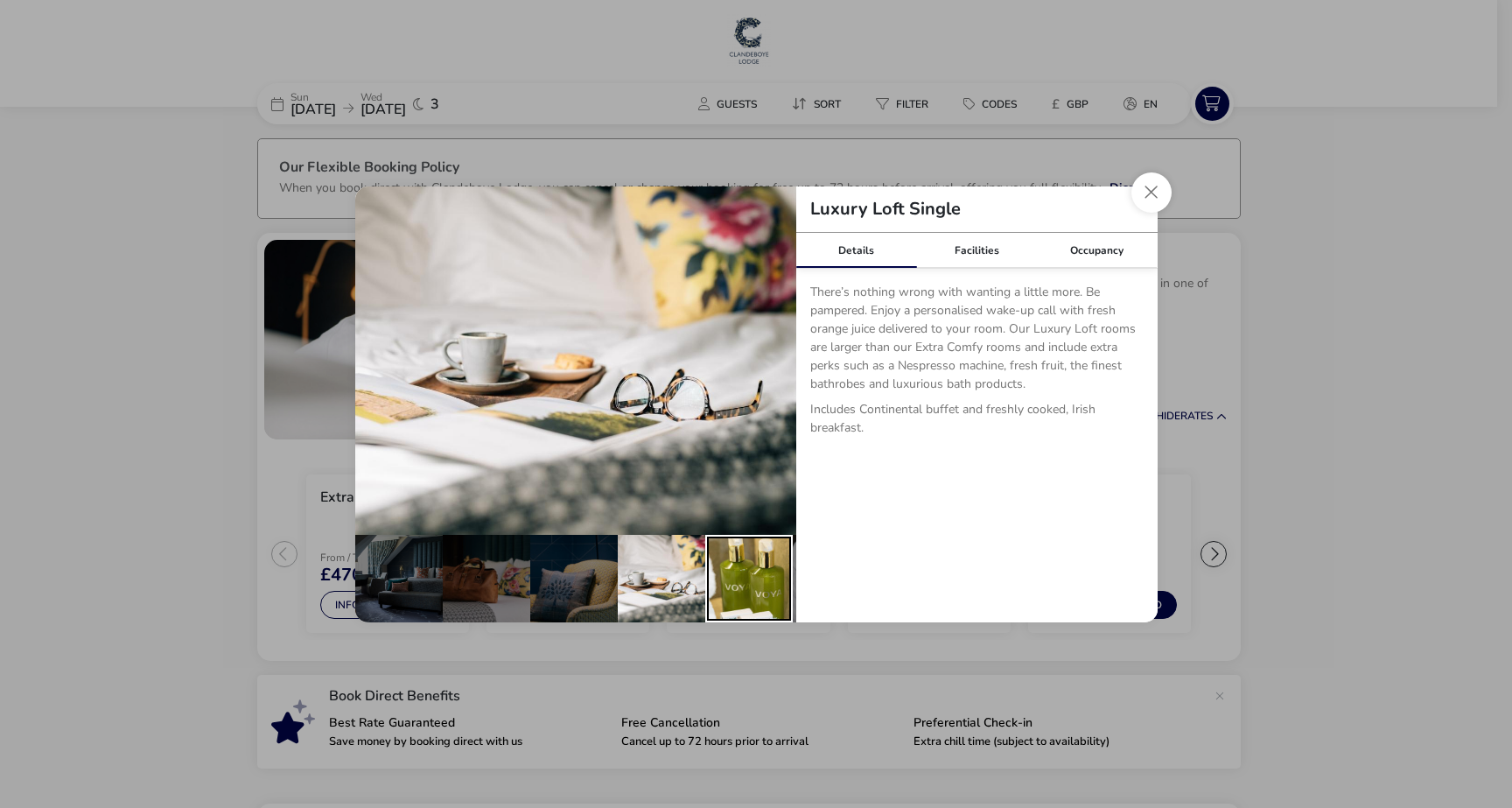 click at bounding box center (749, 579) 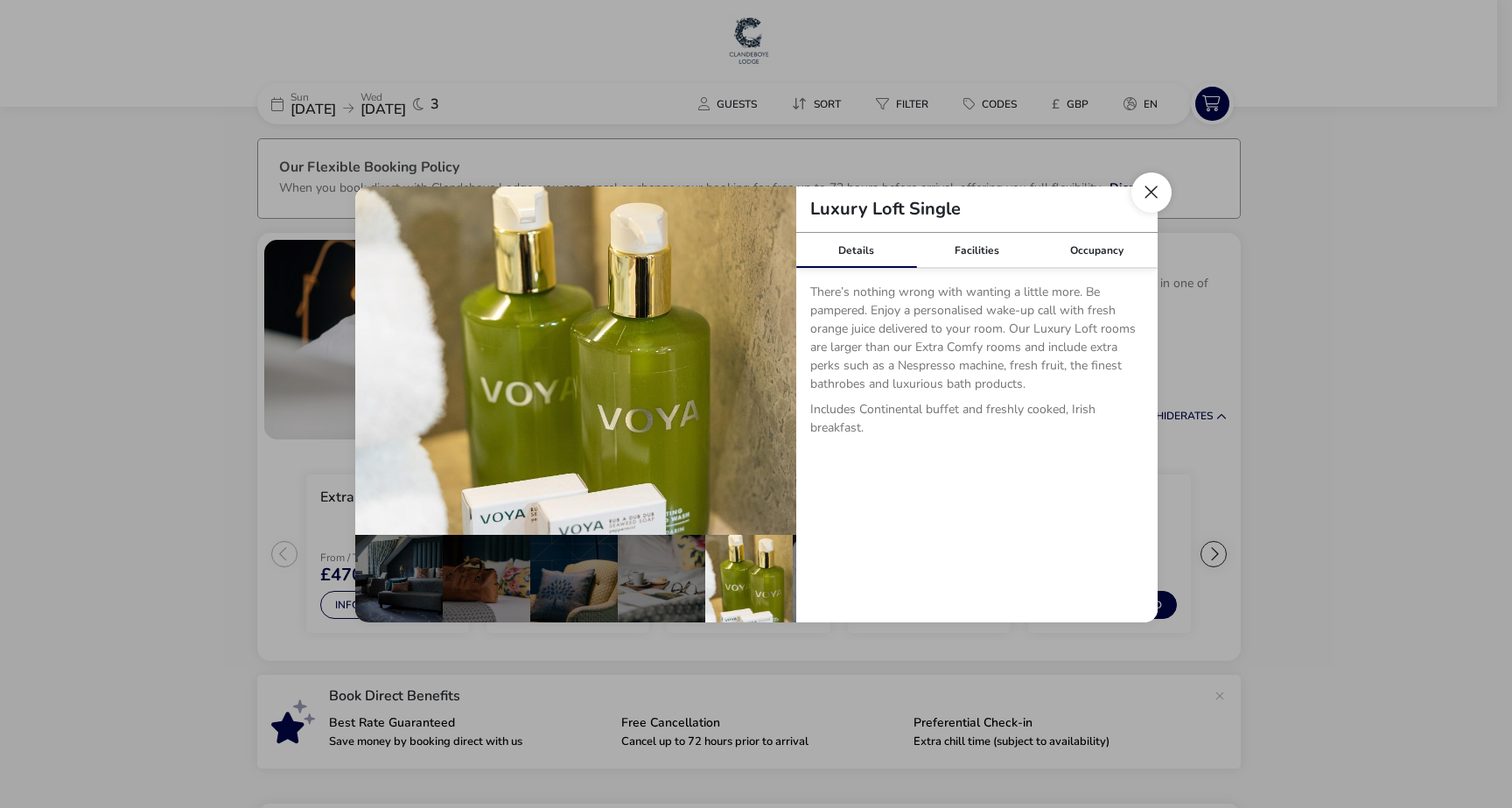 click at bounding box center [1152, 193] 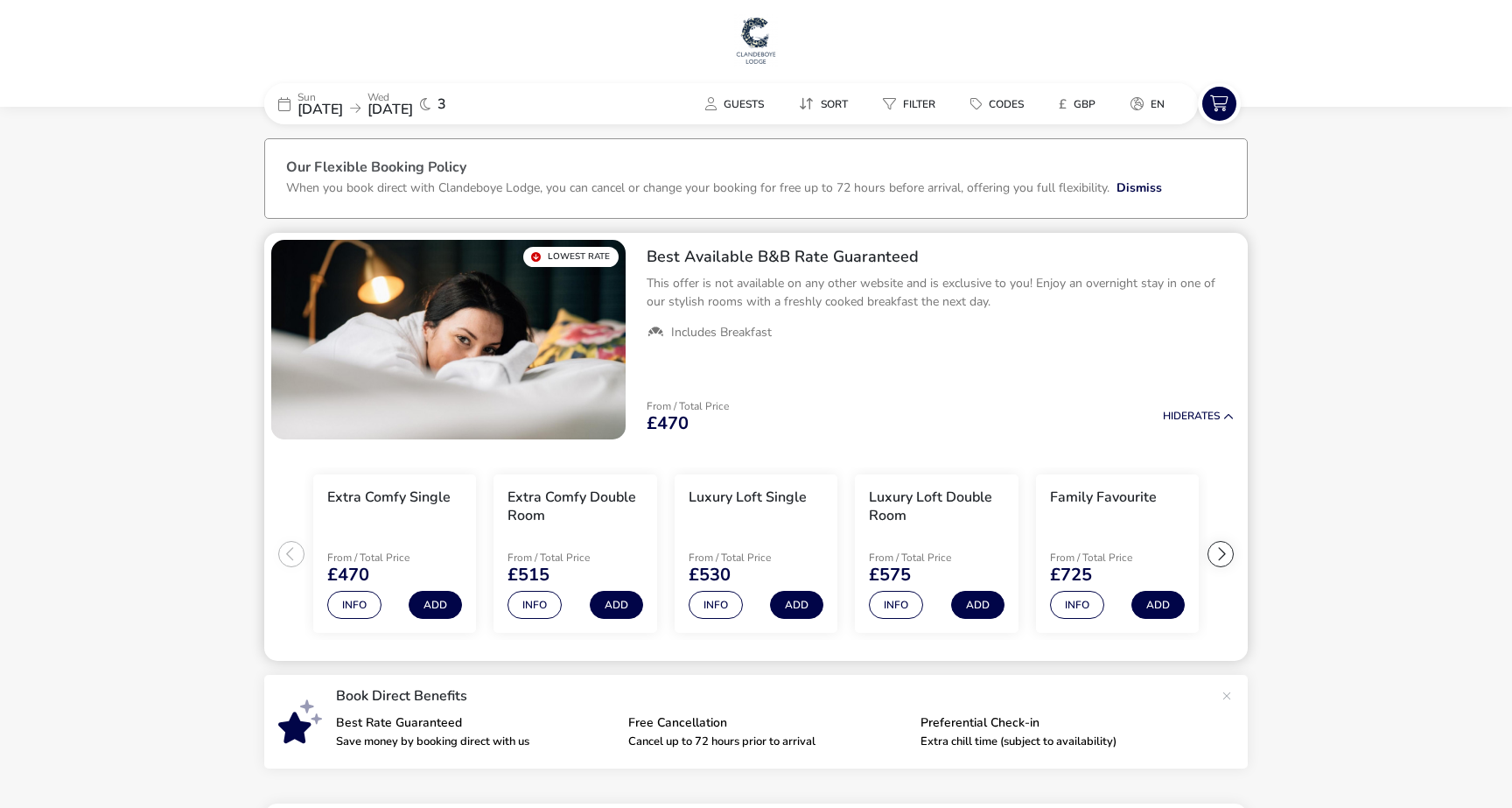 scroll, scrollTop: 0, scrollLeft: 0, axis: both 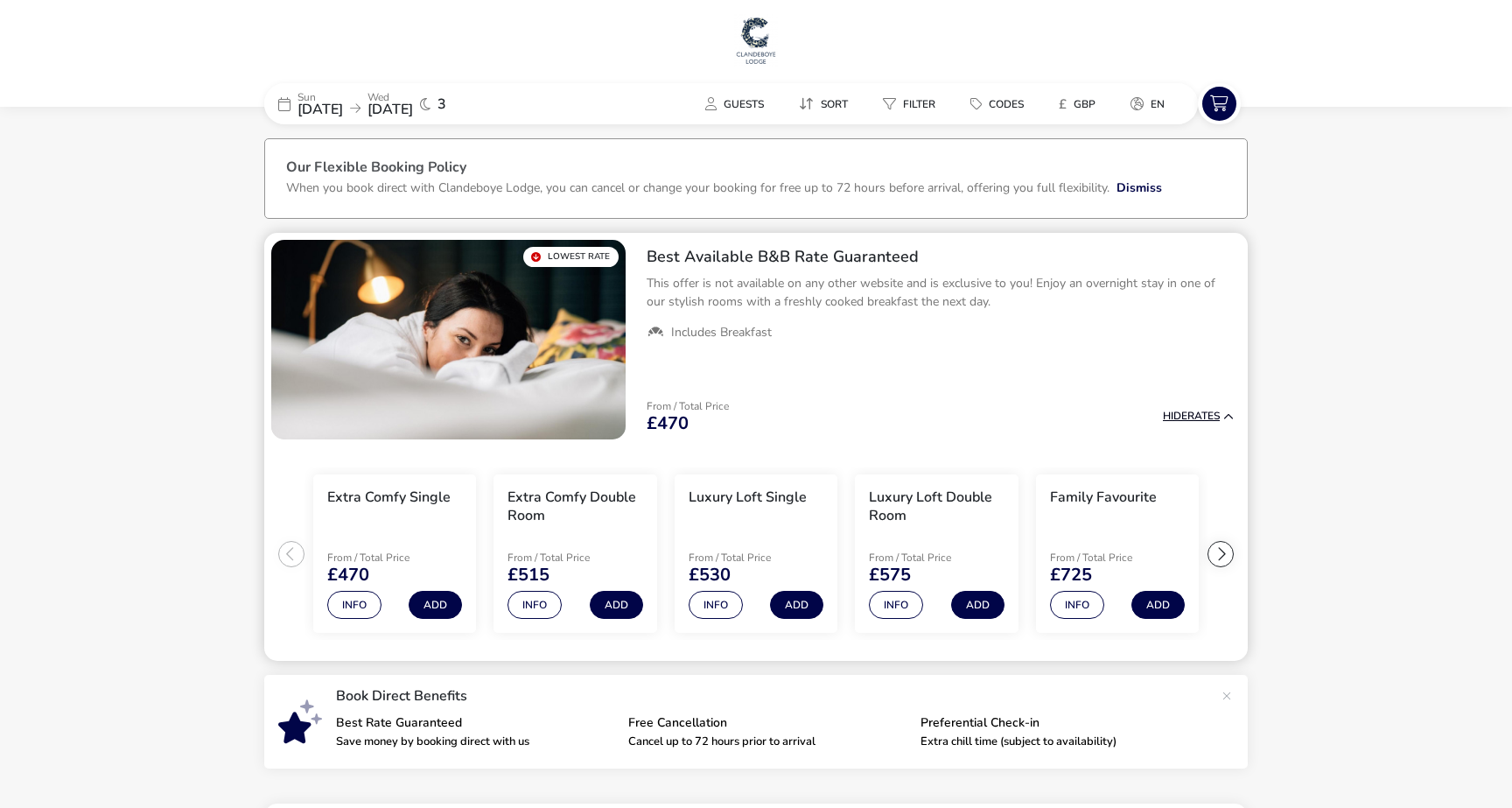 click on "Hide   Rates" at bounding box center (1198, 416) 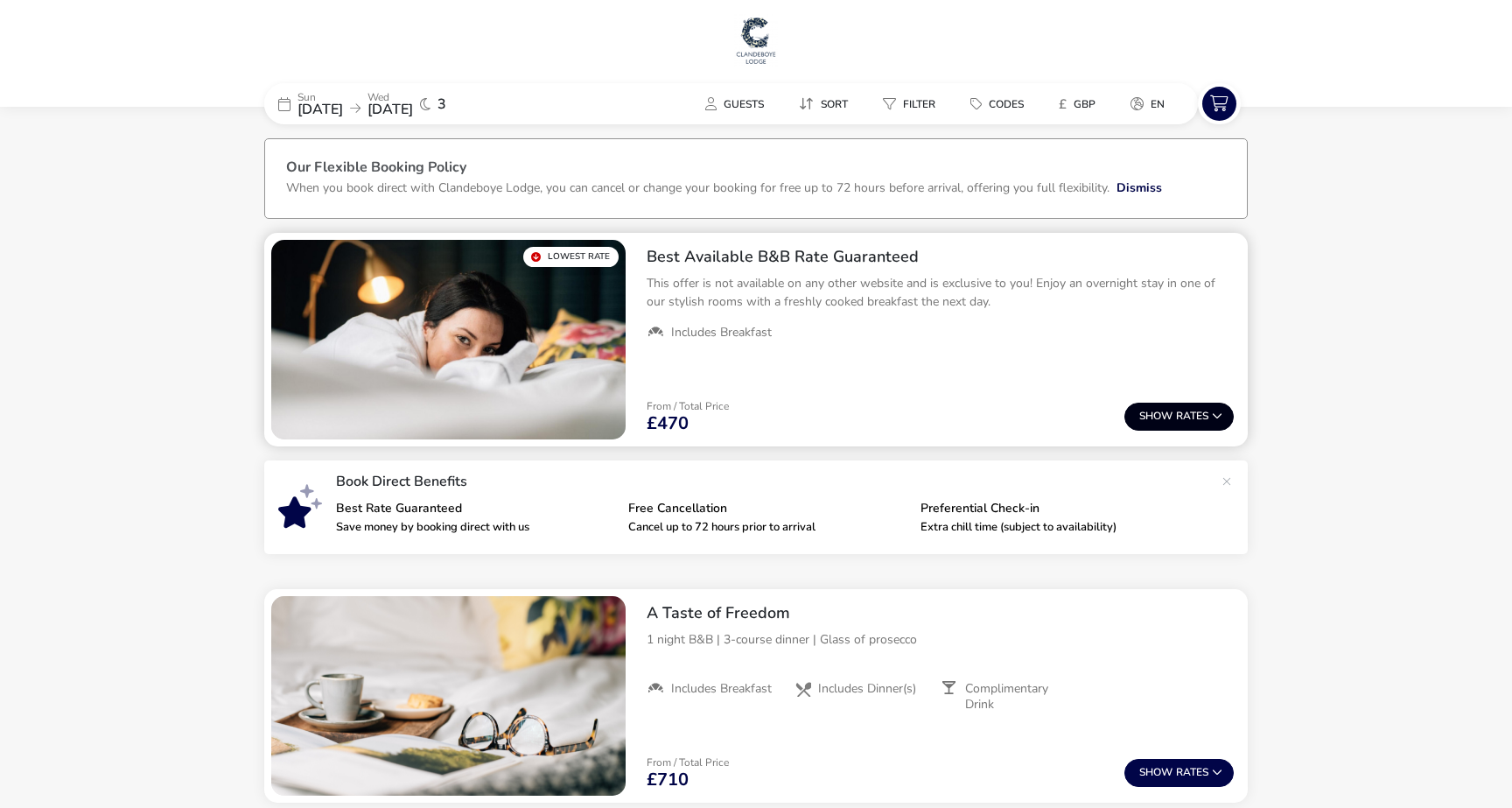 click at bounding box center [1217, 416] 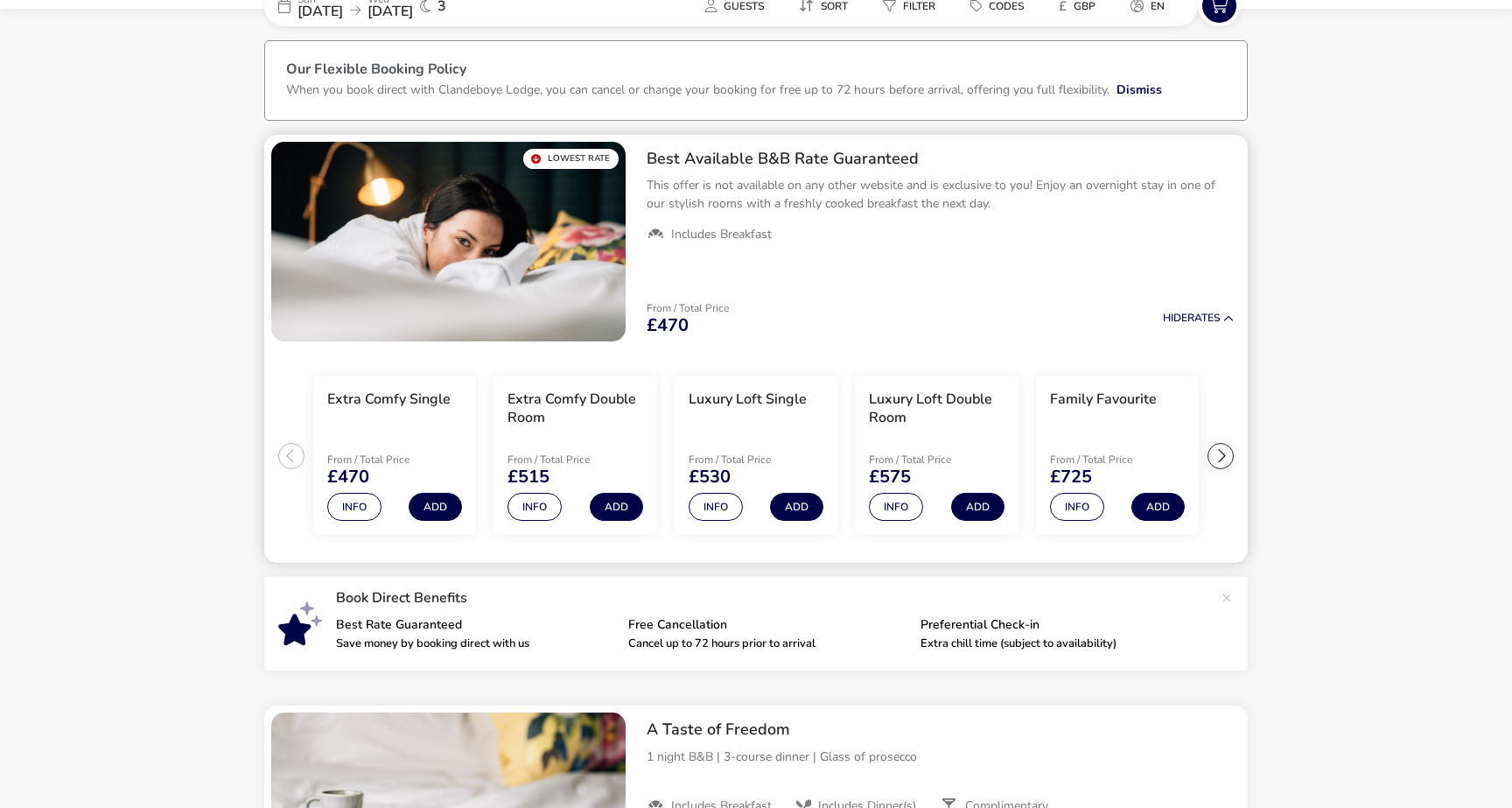 scroll, scrollTop: 68, scrollLeft: 0, axis: vertical 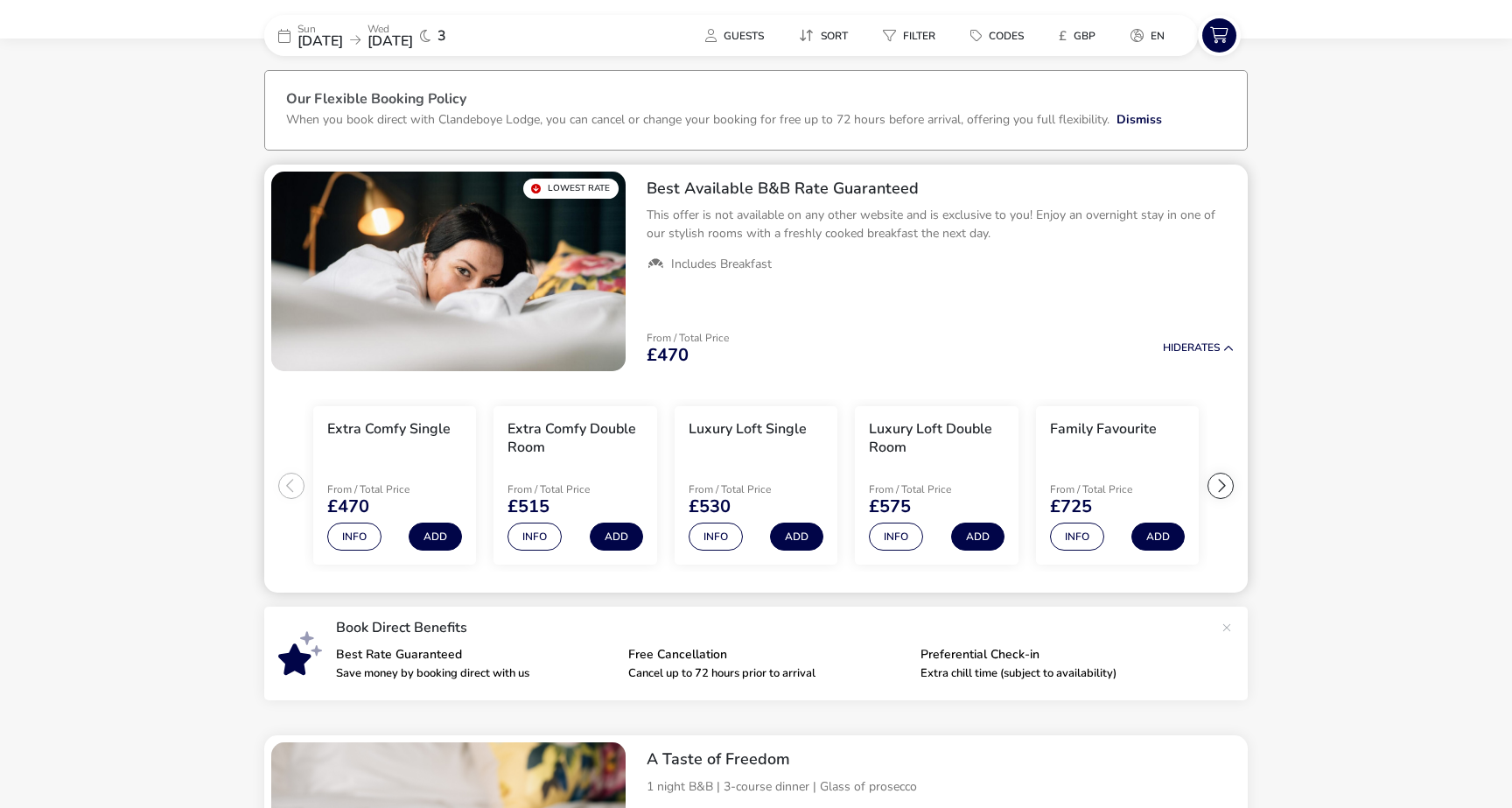 click at bounding box center [1221, 486] 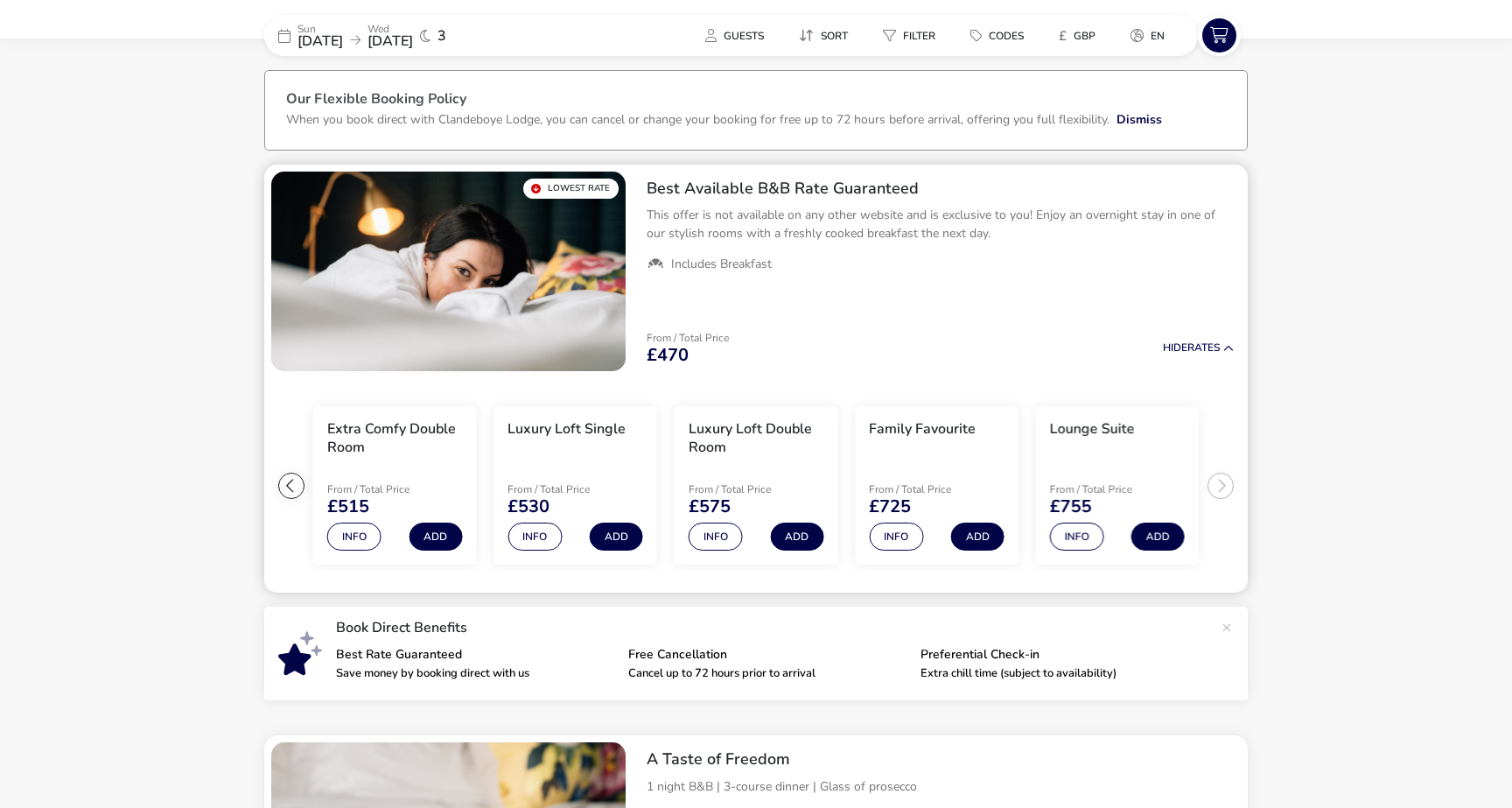 click on "Extra Comfy Single   From / Total Price  £470  Info   Add   Extra Comfy Double Room   From / Total Price  £515  Info   Add   Luxury Loft Single   From / Total Price  £530  Info   Add   Luxury Loft Double Room   From / Total Price  £575  Info   Add   Family Favourite   From / Total Price  £725  Info   Add   Lounge Suite   From / Total Price  £755  Info   Add" at bounding box center [756, 486] 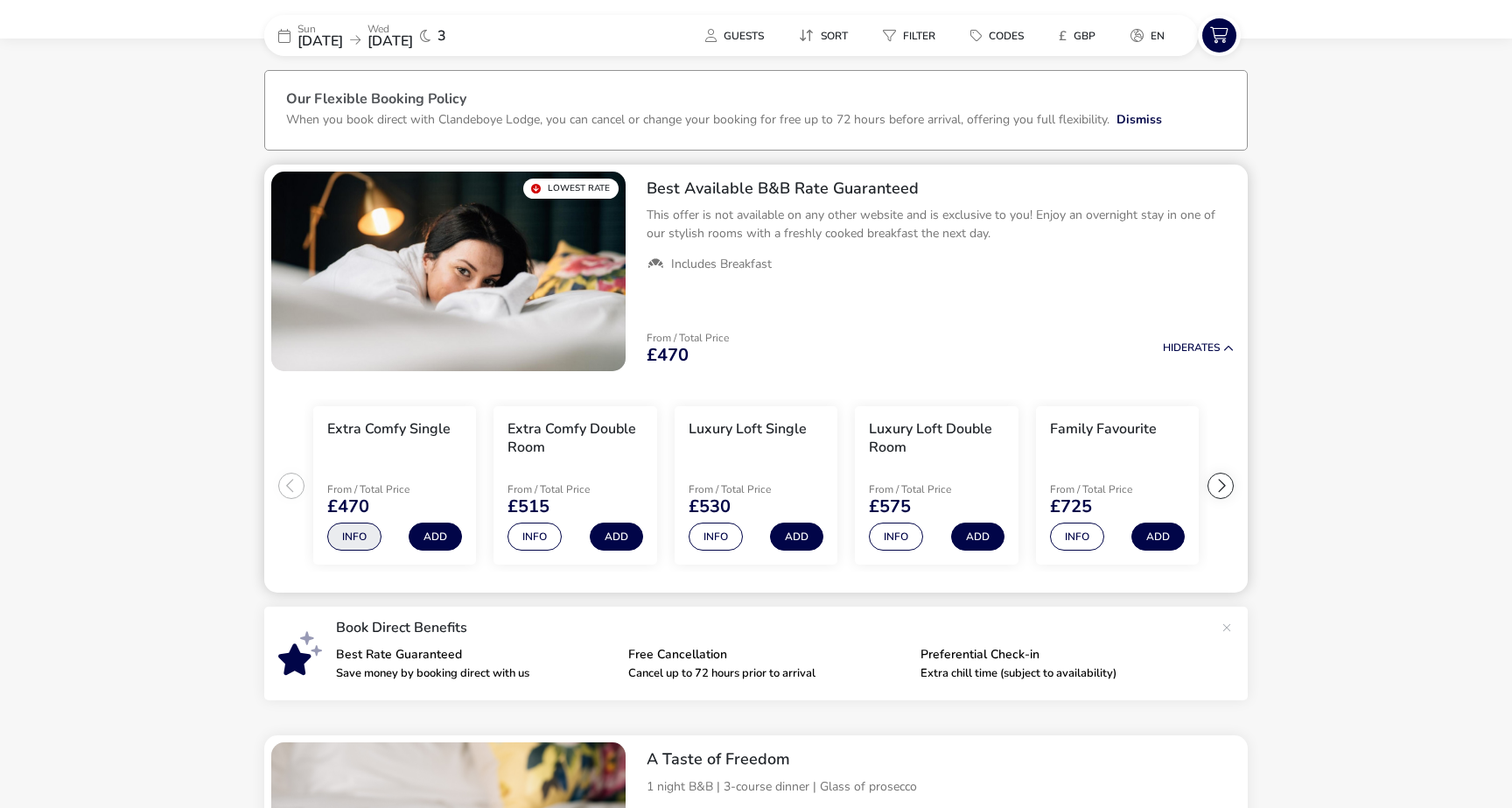 click on "Info" at bounding box center (354, 537) 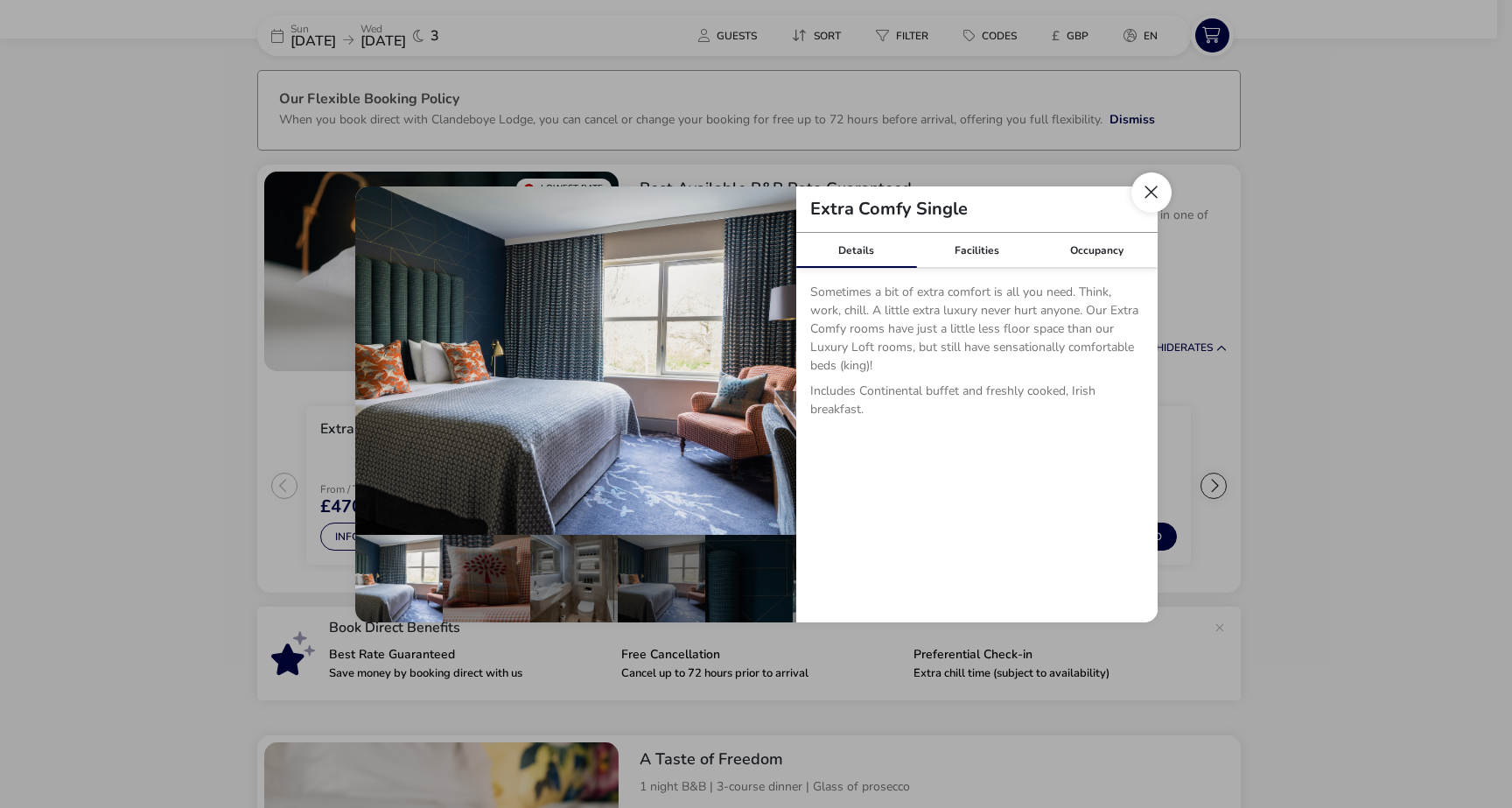click at bounding box center (1152, 193) 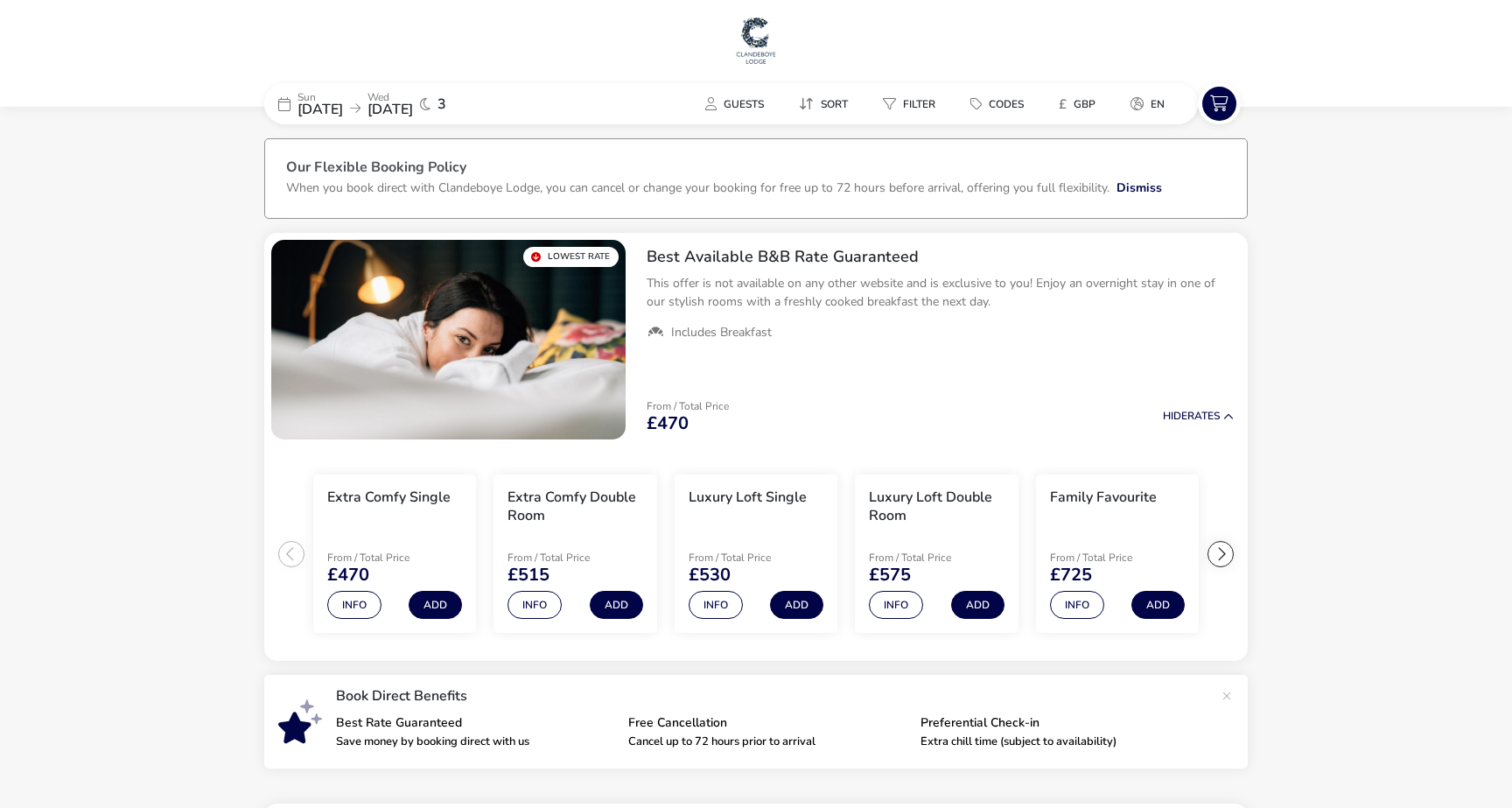 scroll, scrollTop: 0, scrollLeft: 0, axis: both 